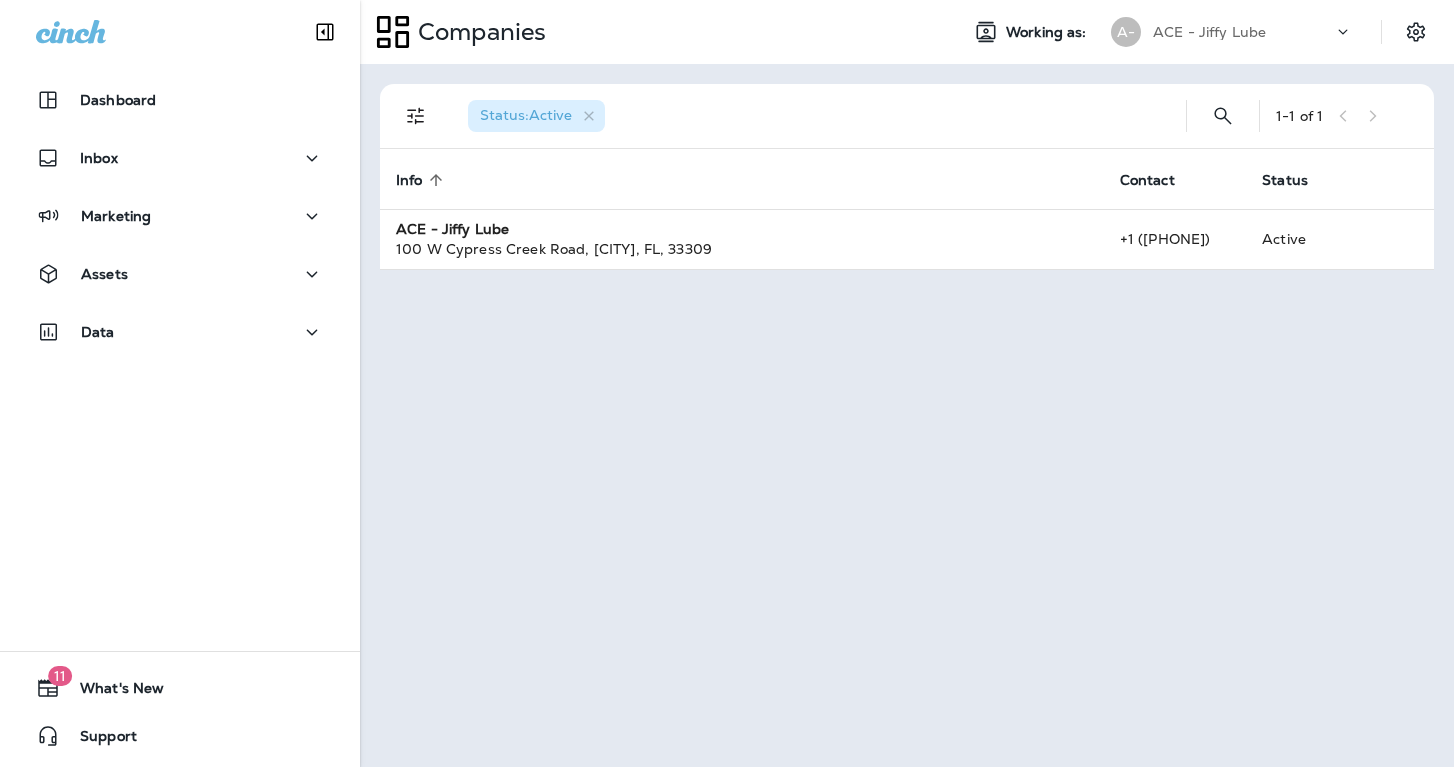 scroll, scrollTop: 0, scrollLeft: 0, axis: both 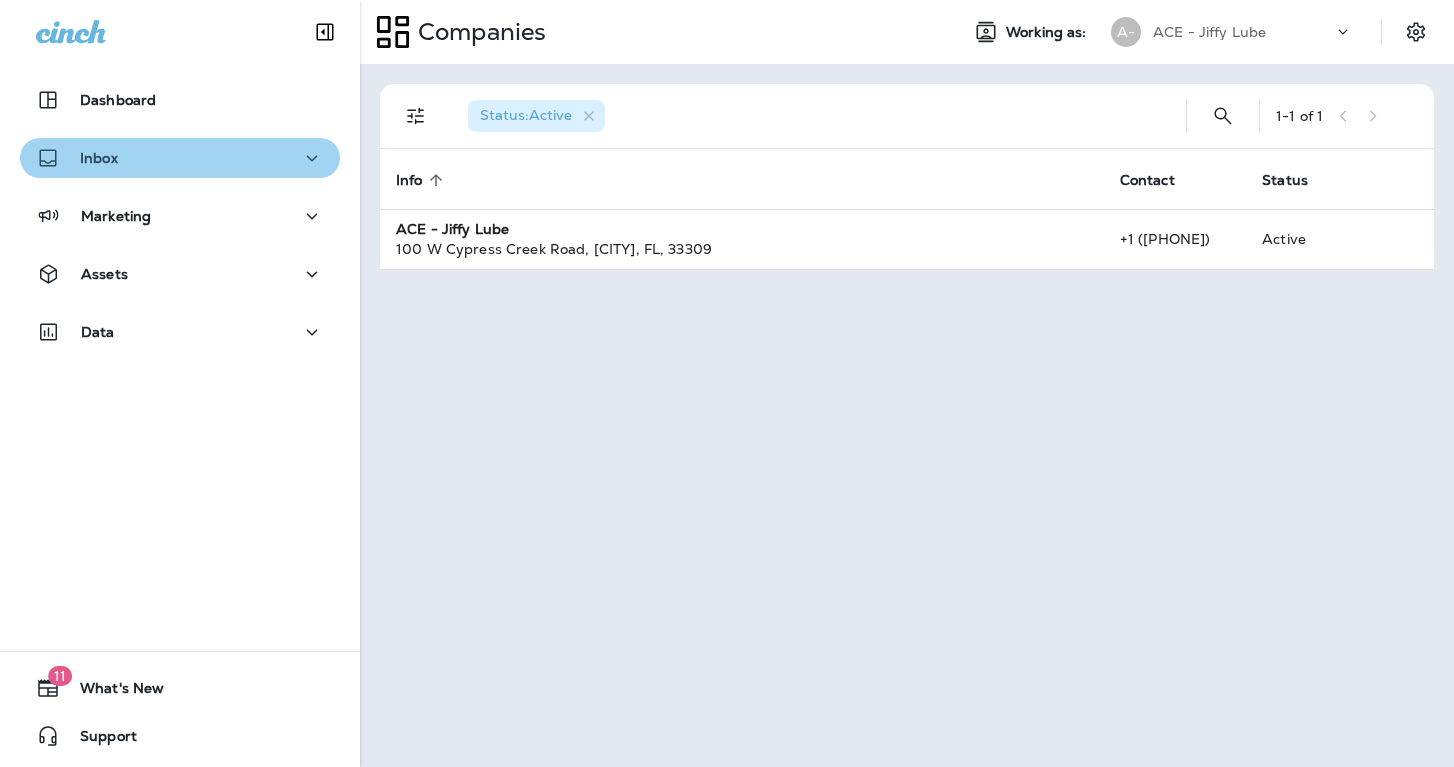 click 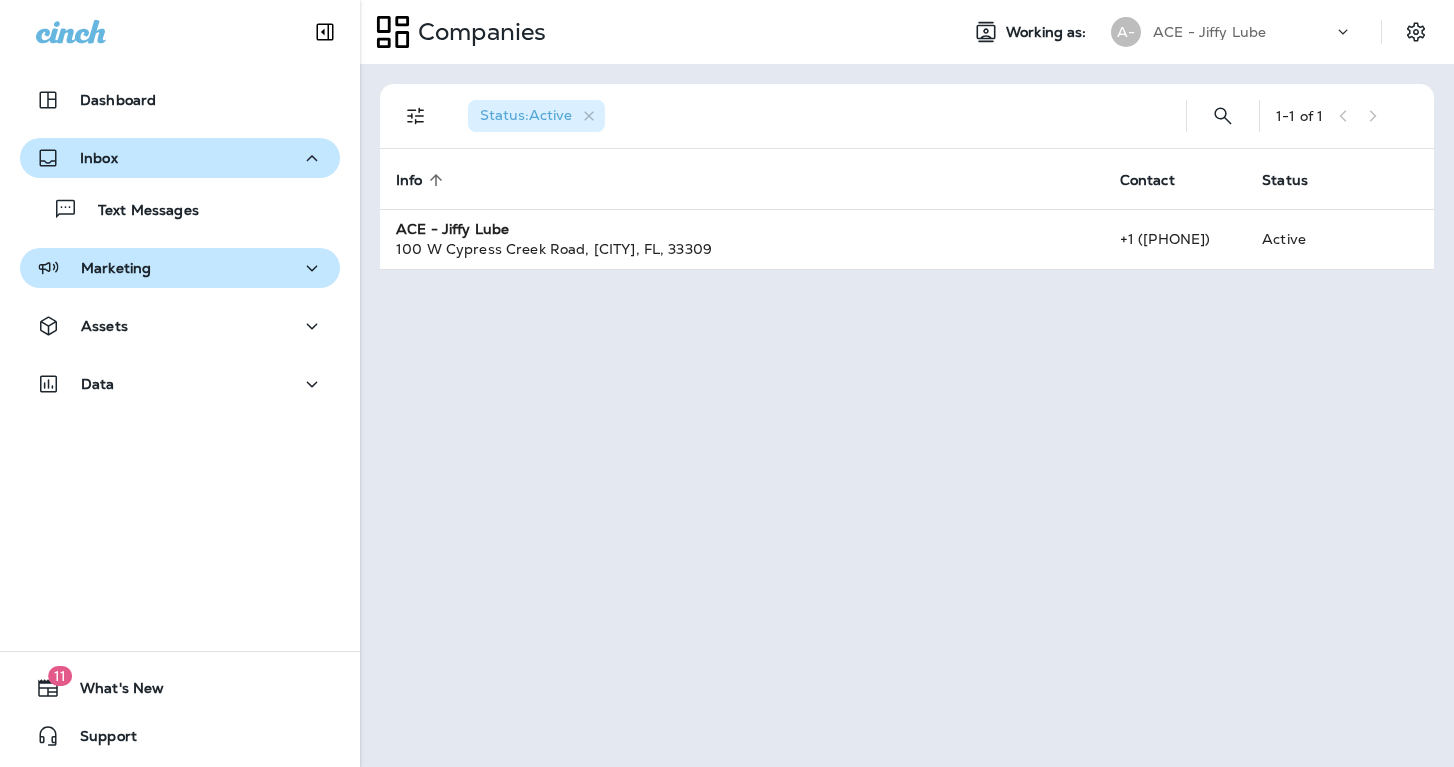 click on "Marketing" at bounding box center [180, 268] 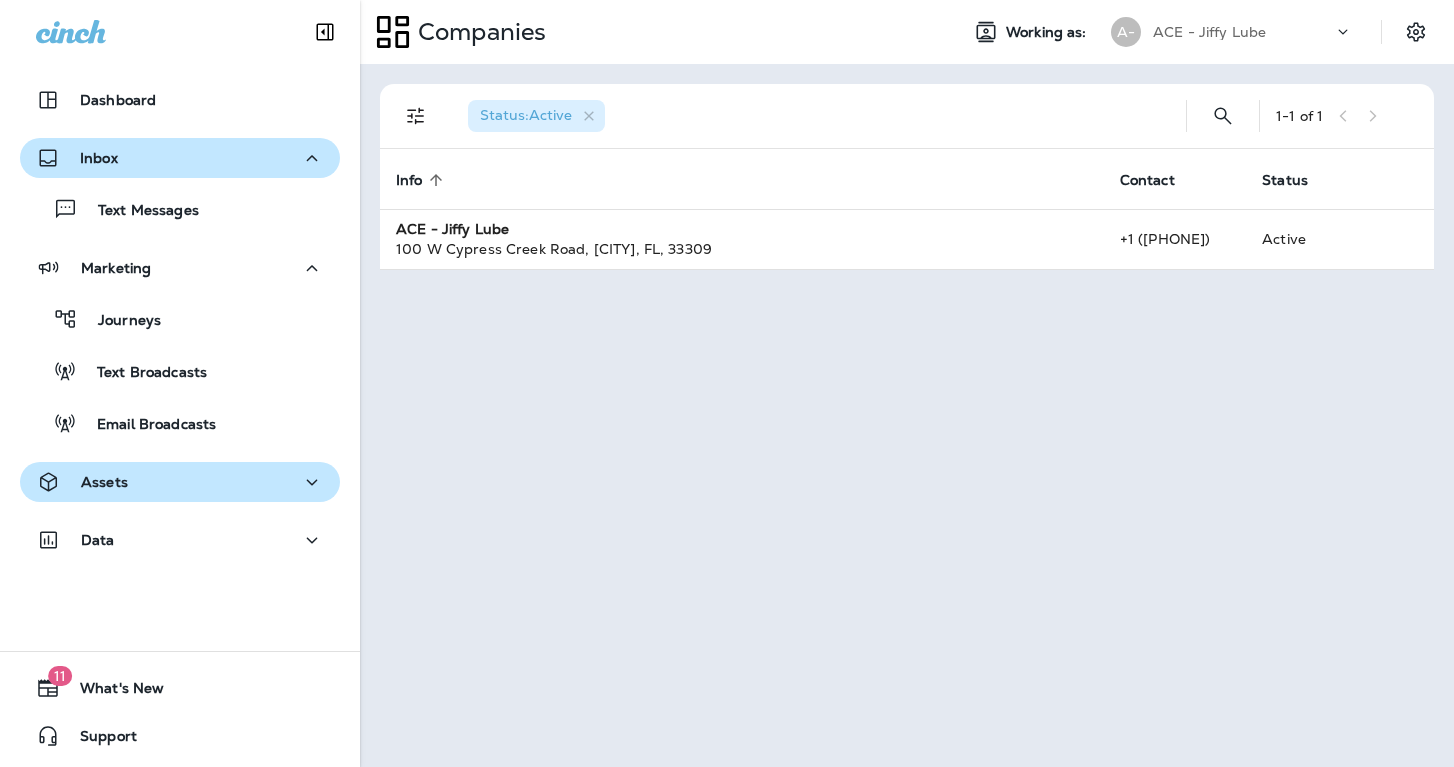 click on "Assets" at bounding box center [180, 482] 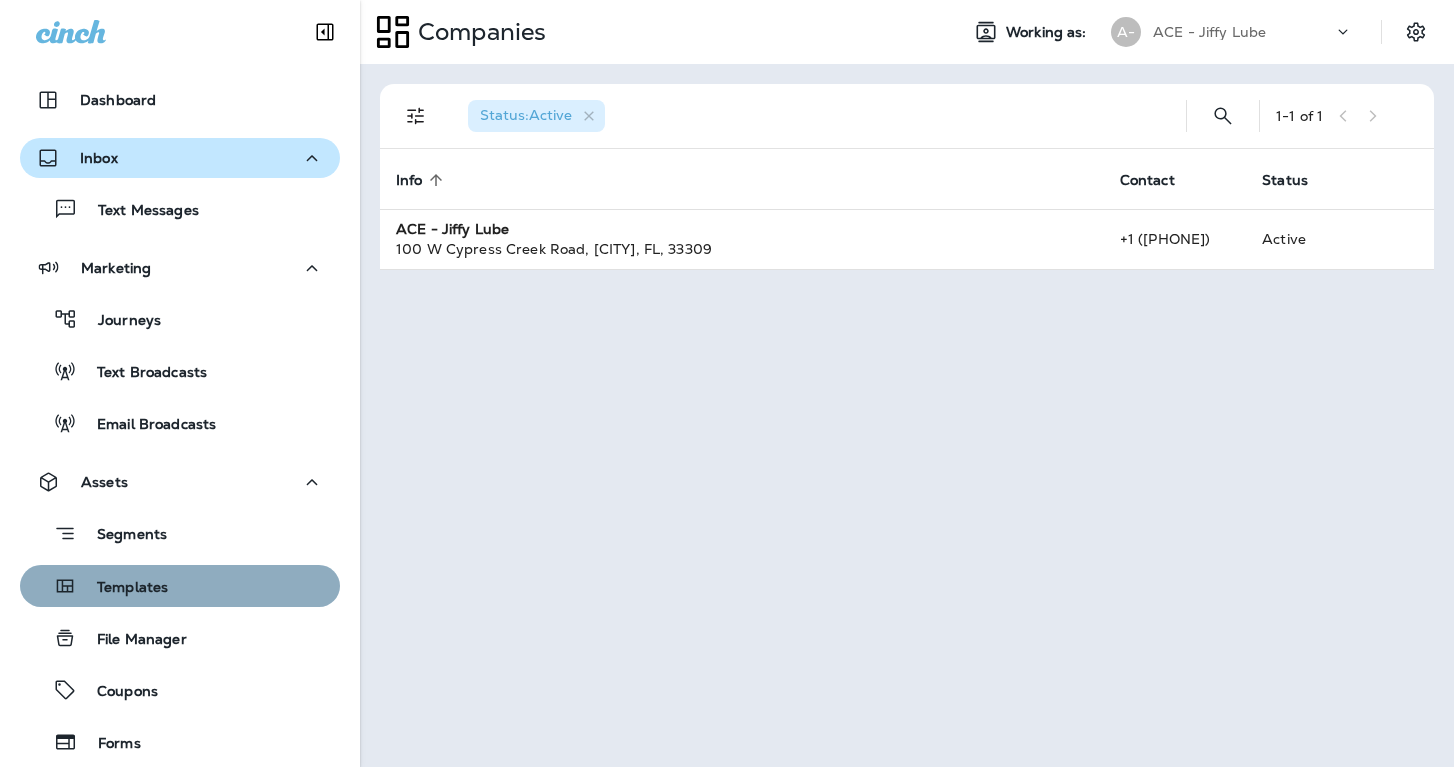 click on "Templates" at bounding box center (180, 586) 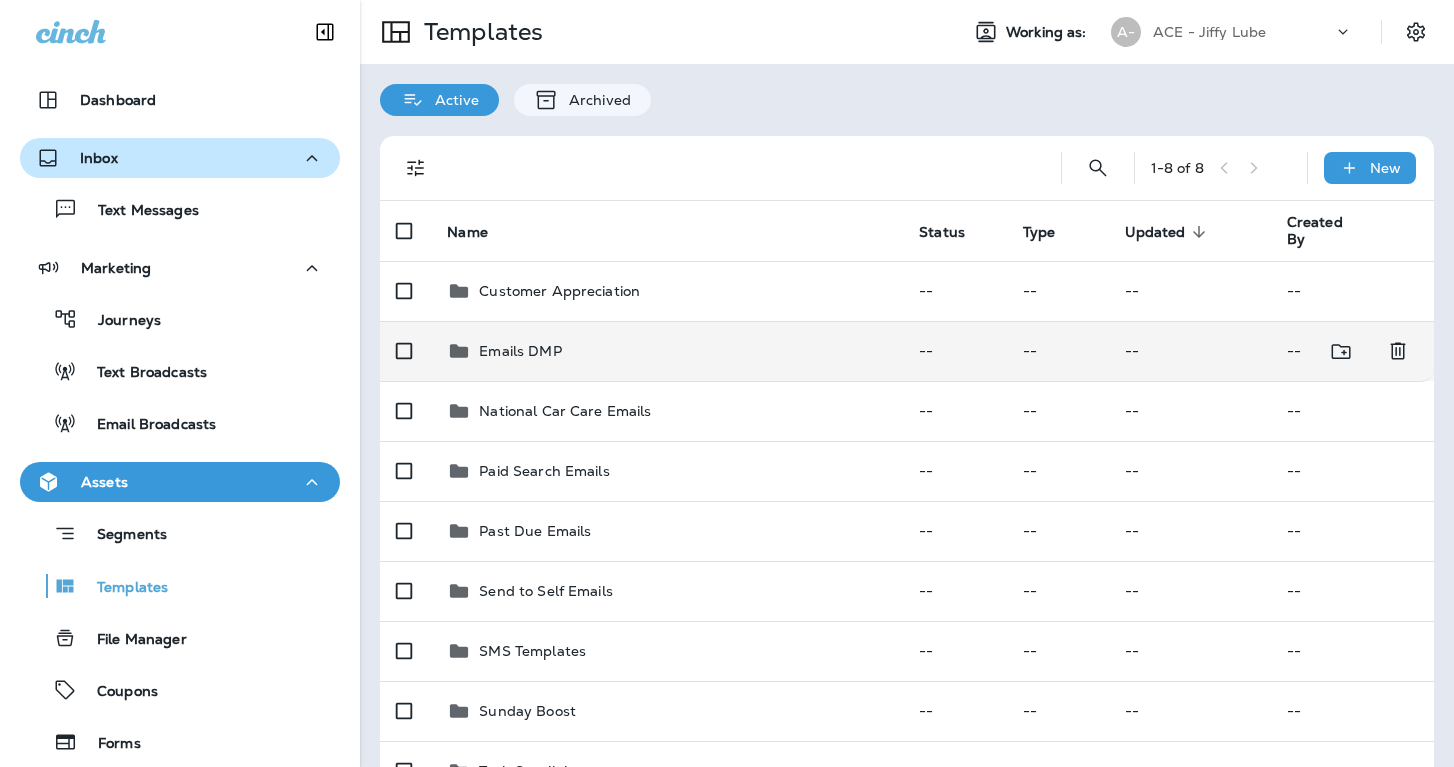 click on "Emails DMP" at bounding box center [667, 351] 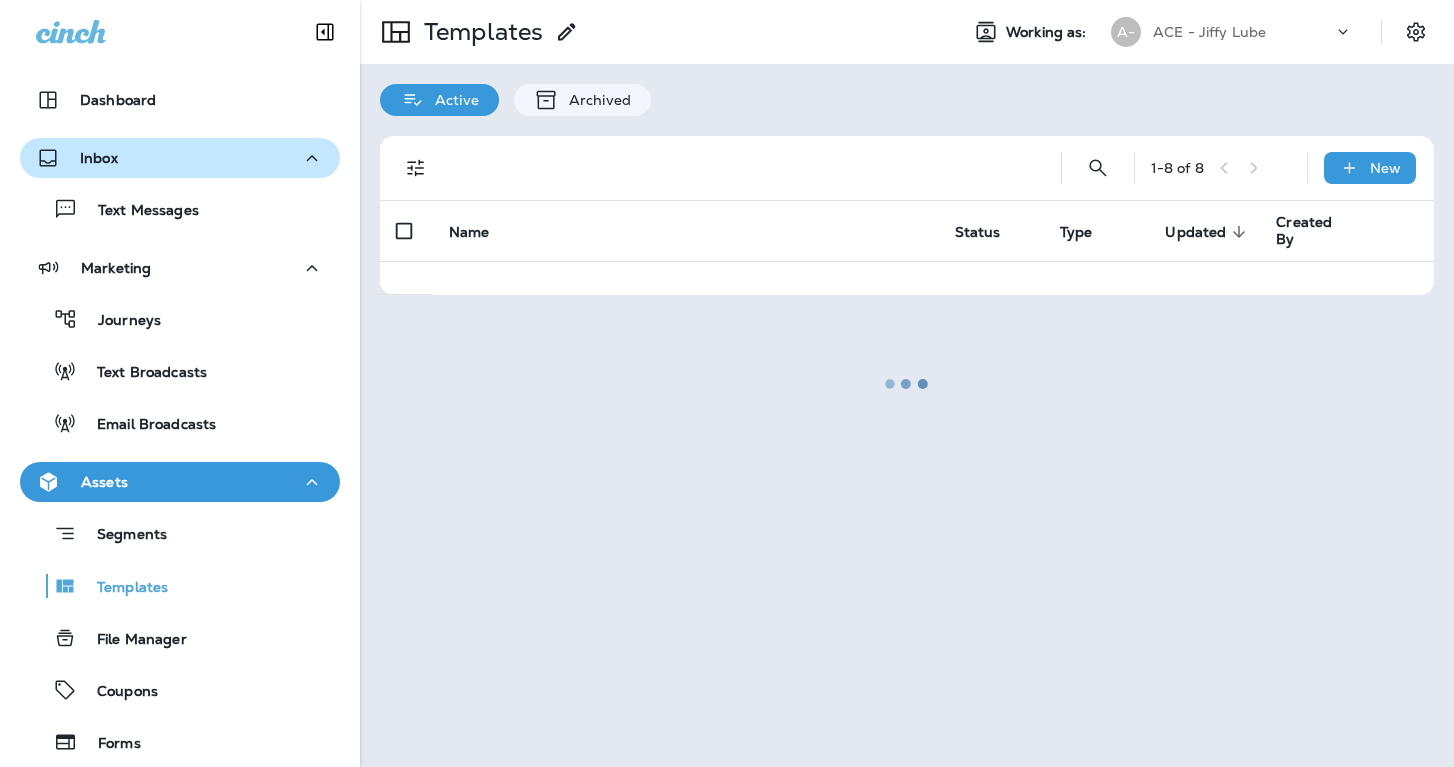 click at bounding box center (907, 383) 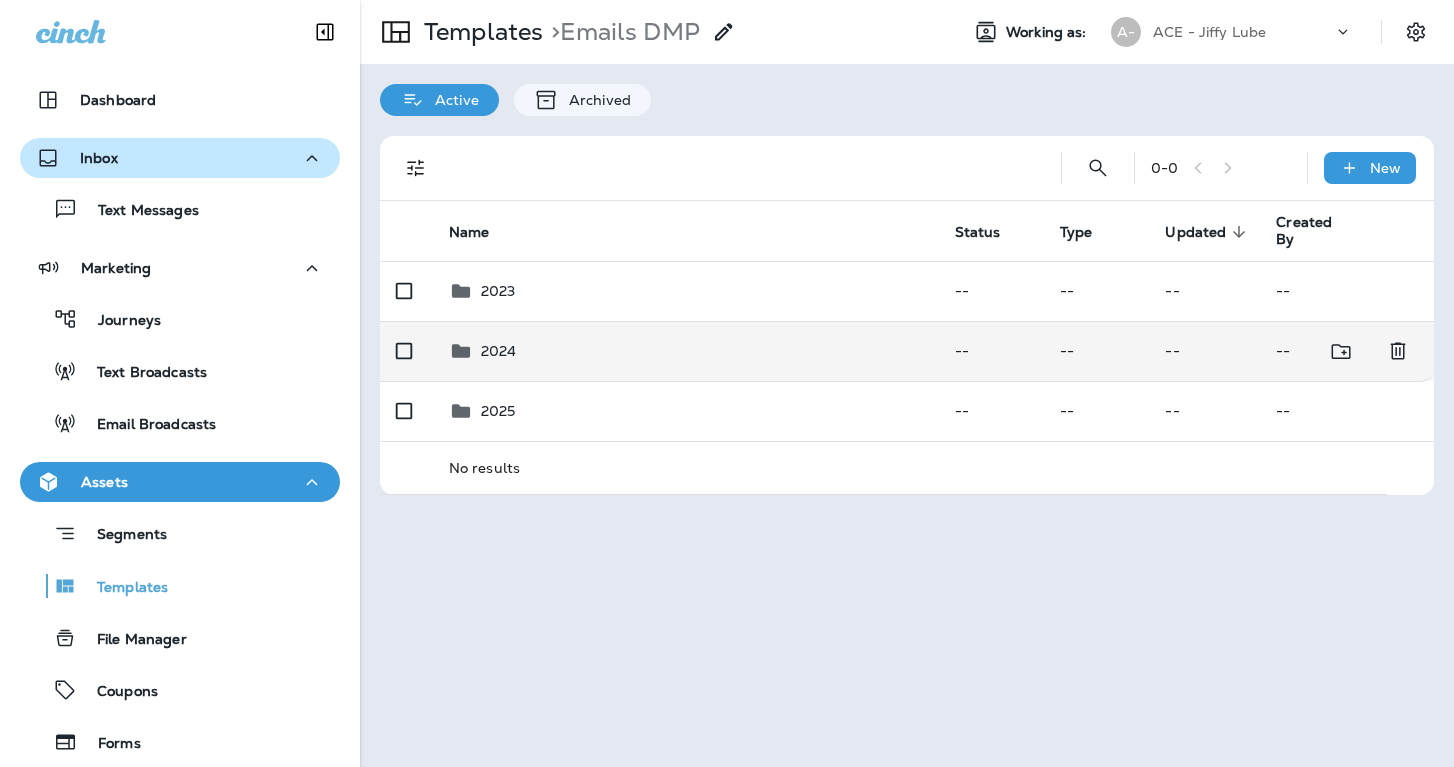 click on "2024" at bounding box center [686, 351] 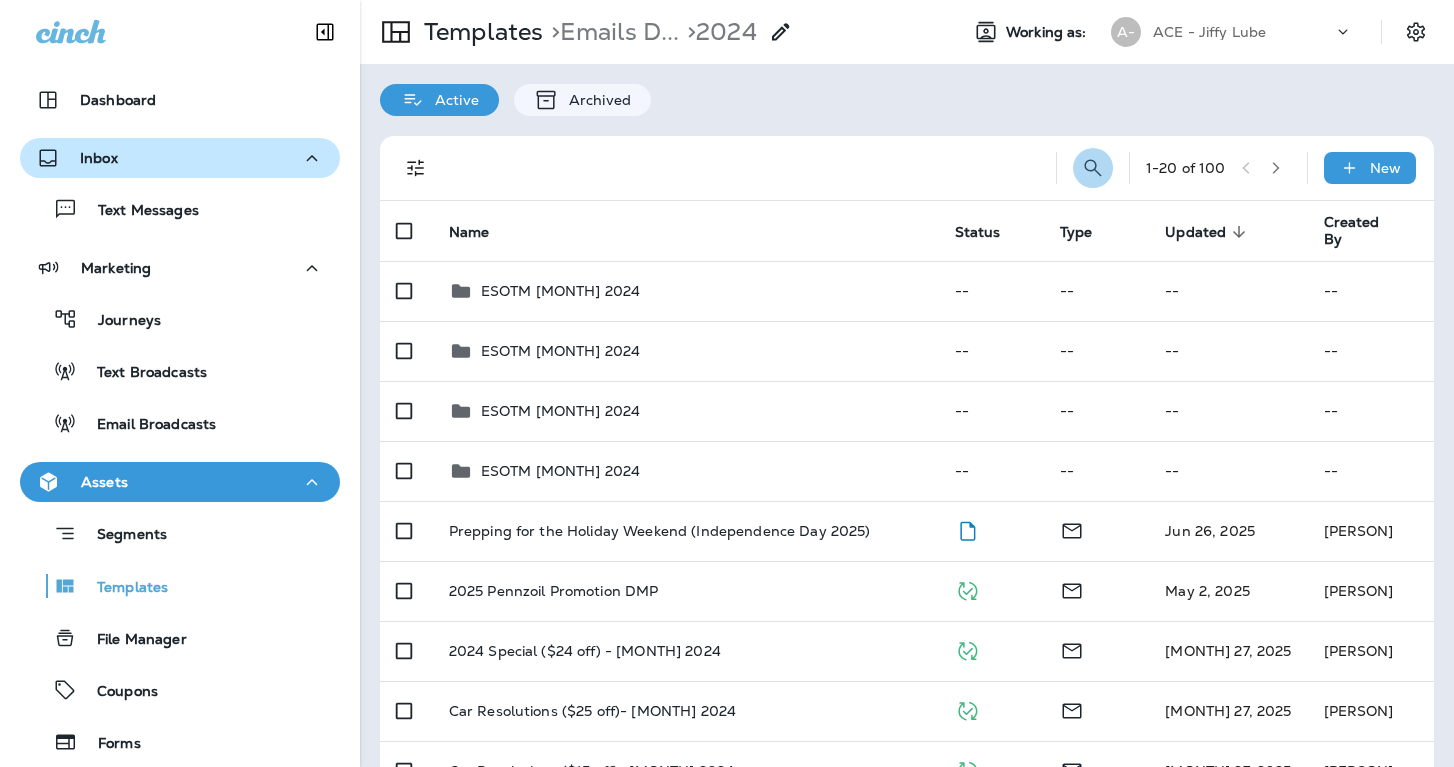 click 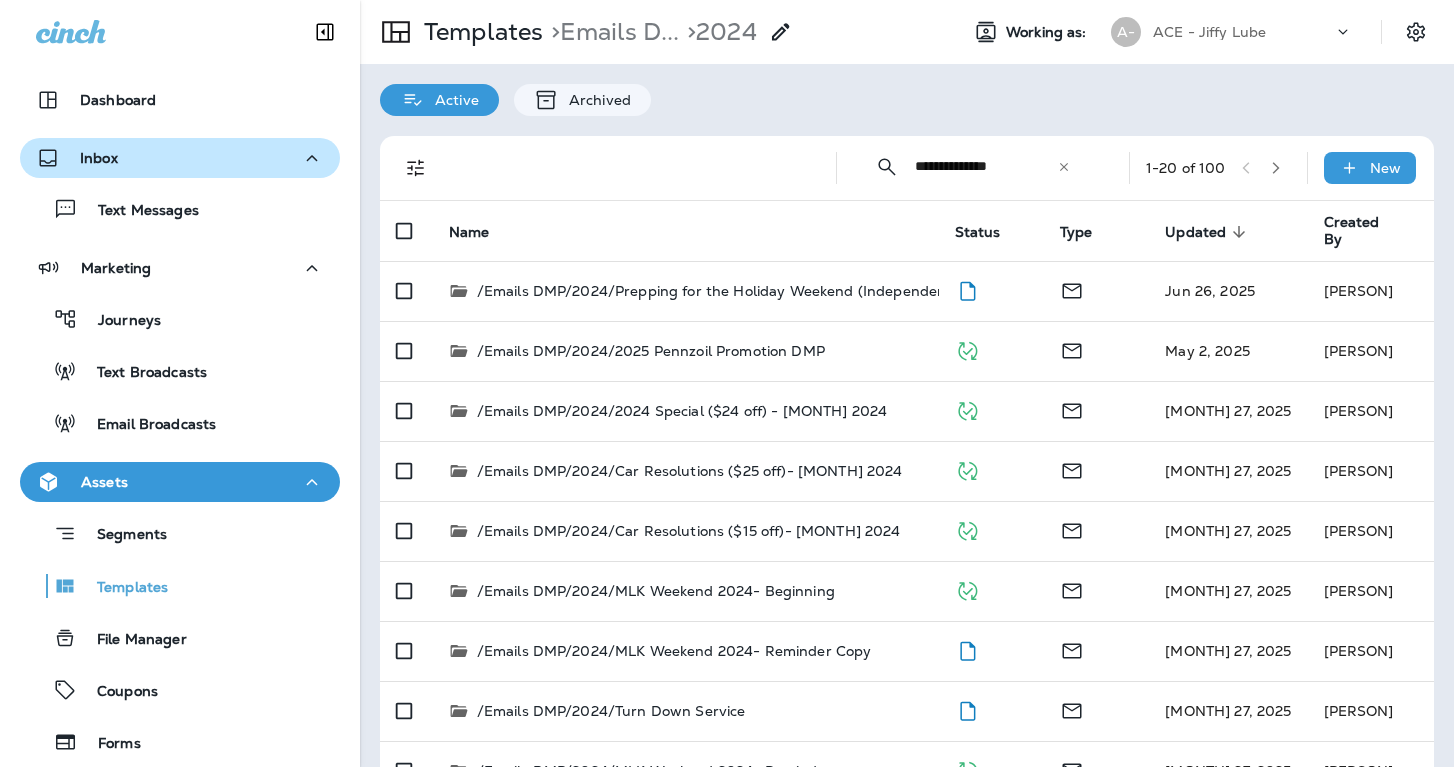type on "**********" 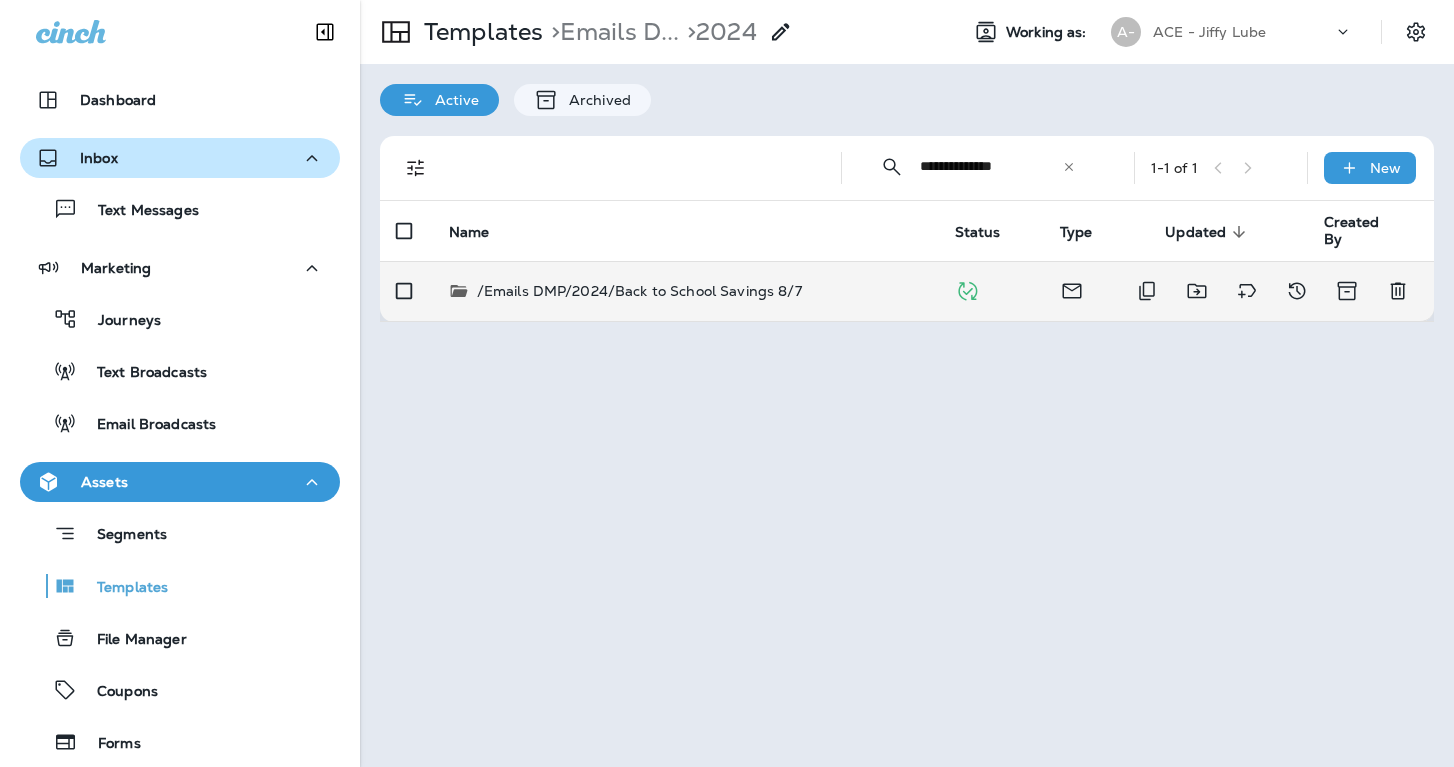 click on "/Emails DMP/2024/Back to School Savings 8/7" at bounding box center (639, 291) 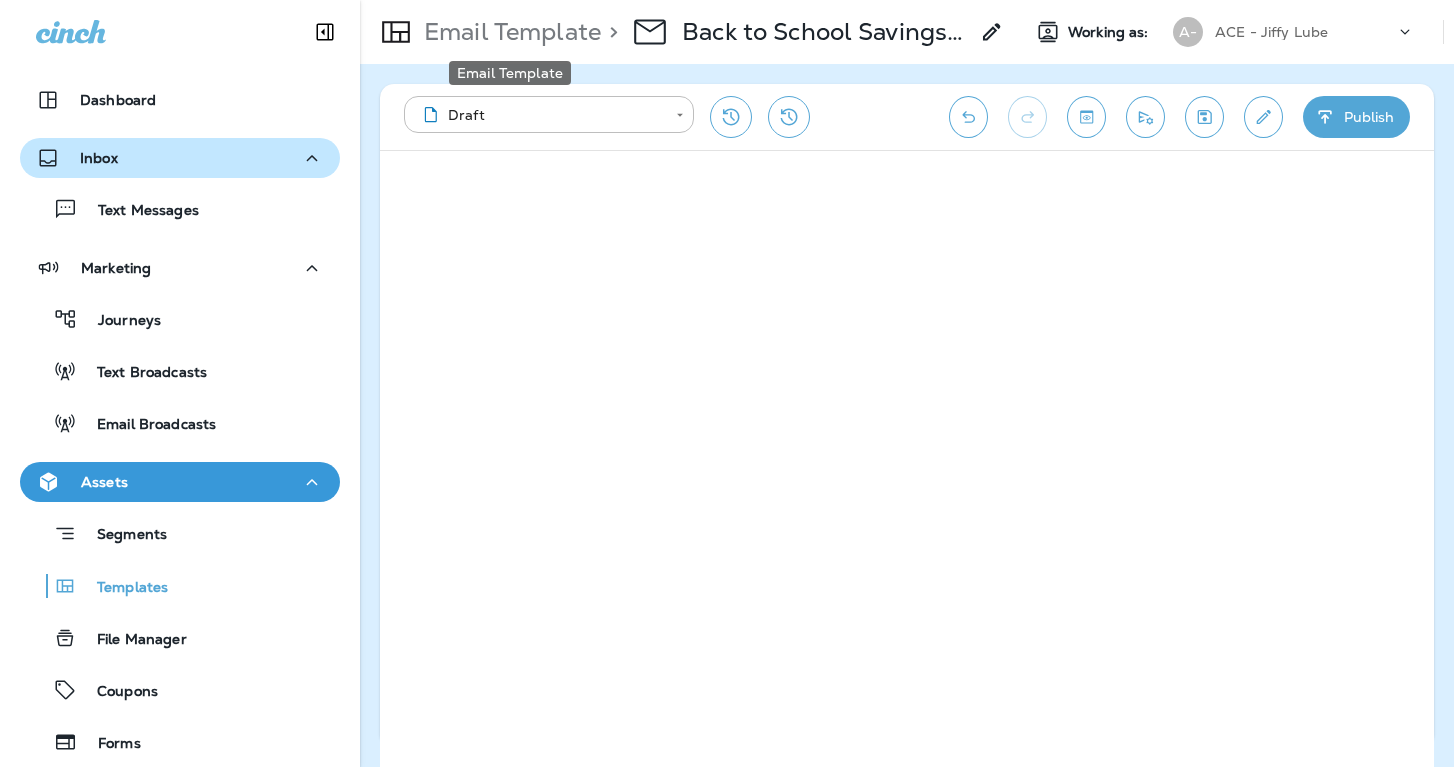 click on "Email Template" at bounding box center [508, 32] 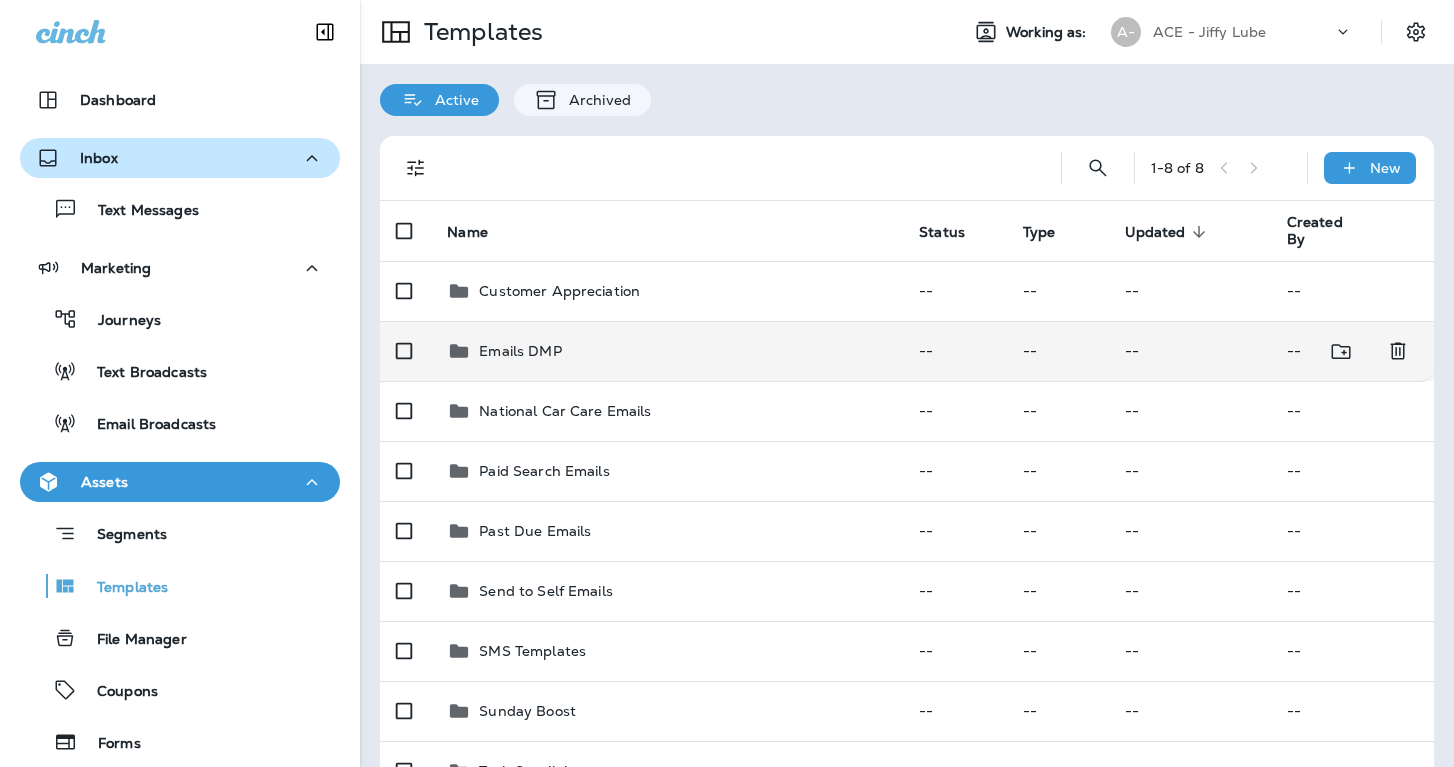 click on "Emails DMP" at bounding box center [667, 351] 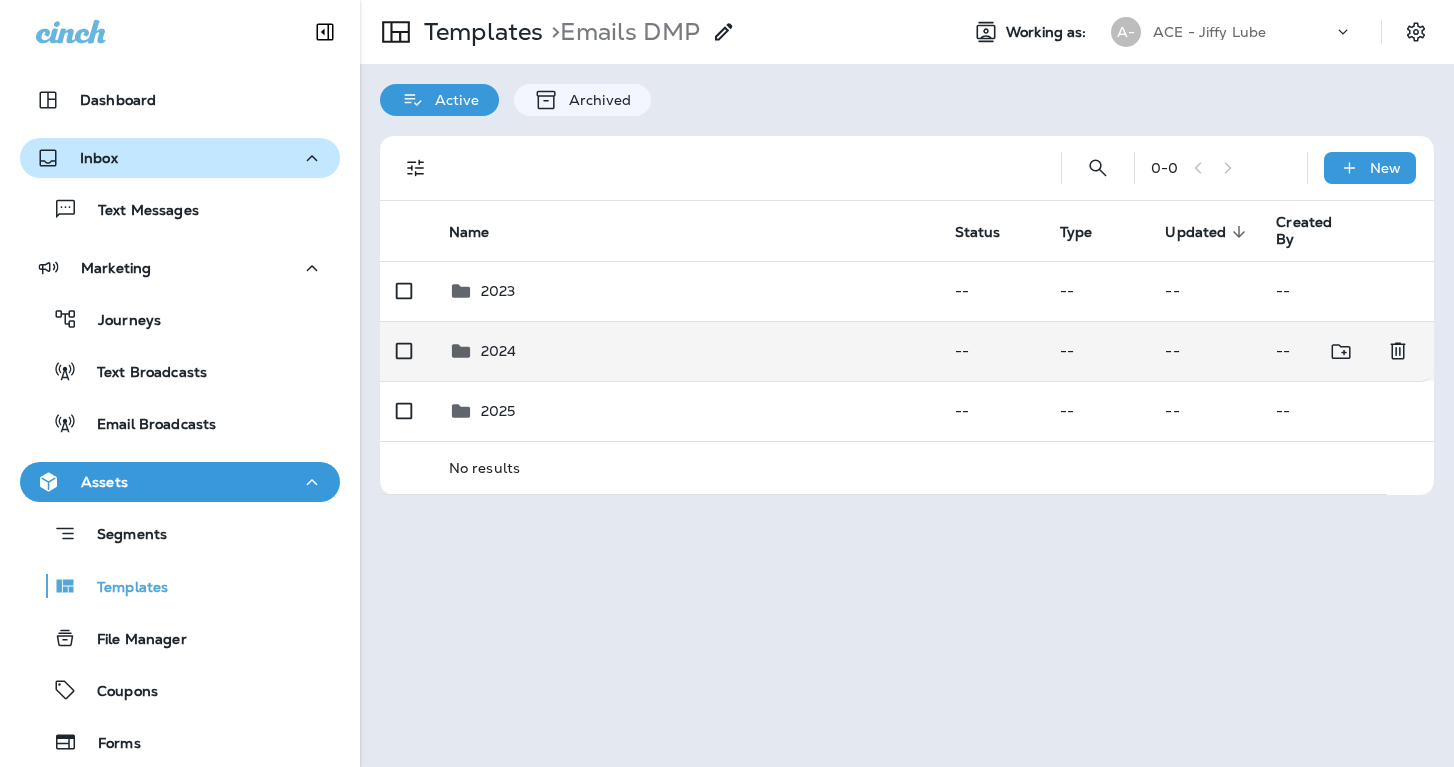 click on "2024" at bounding box center [686, 351] 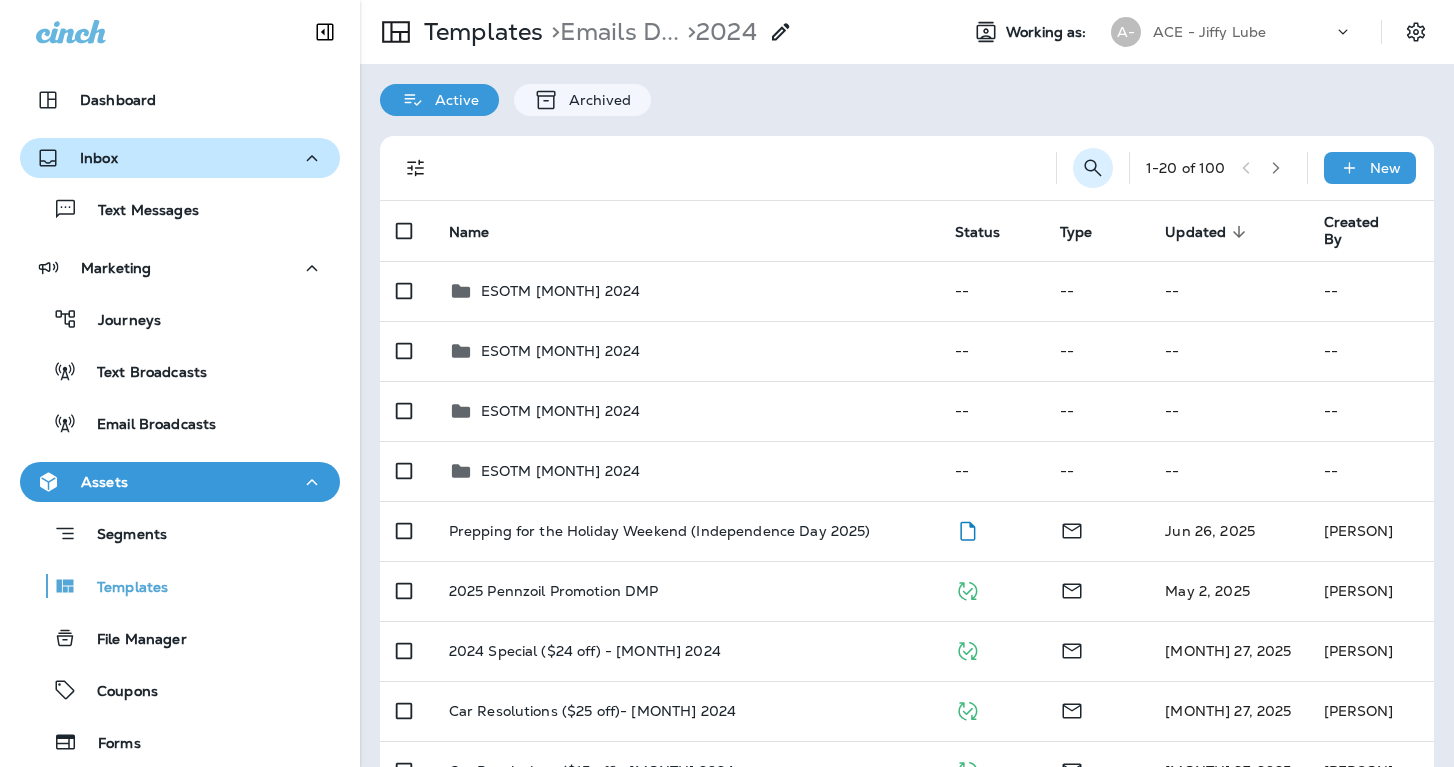 click 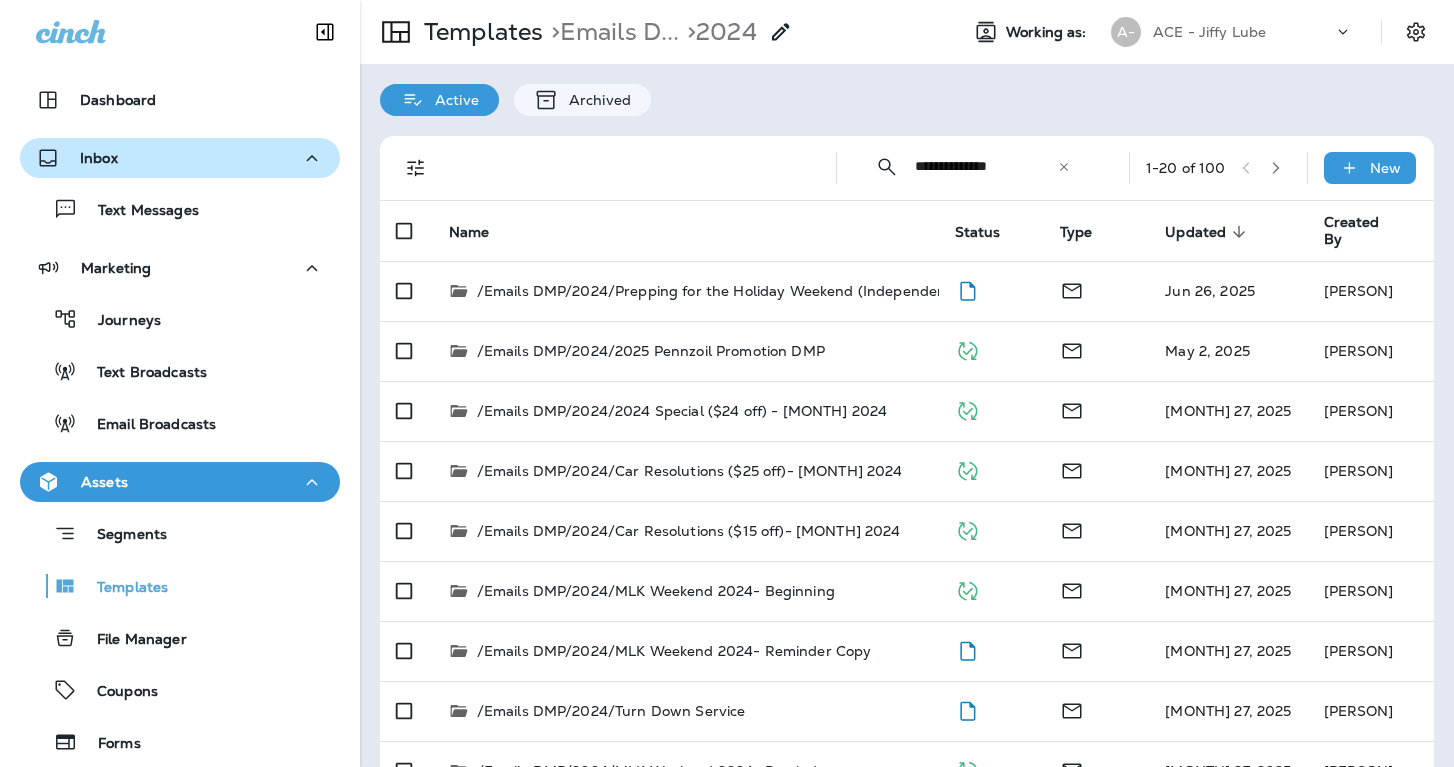 type on "**********" 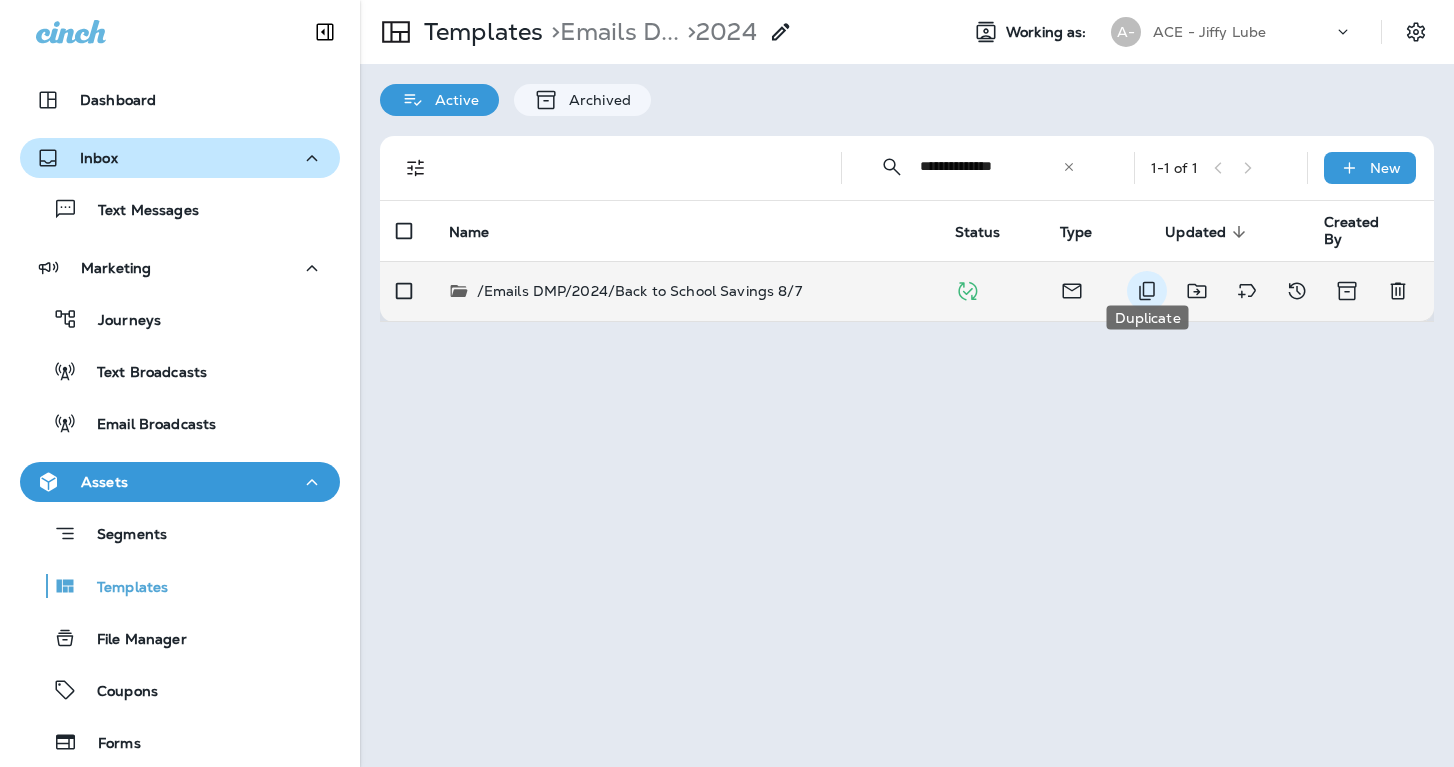 click 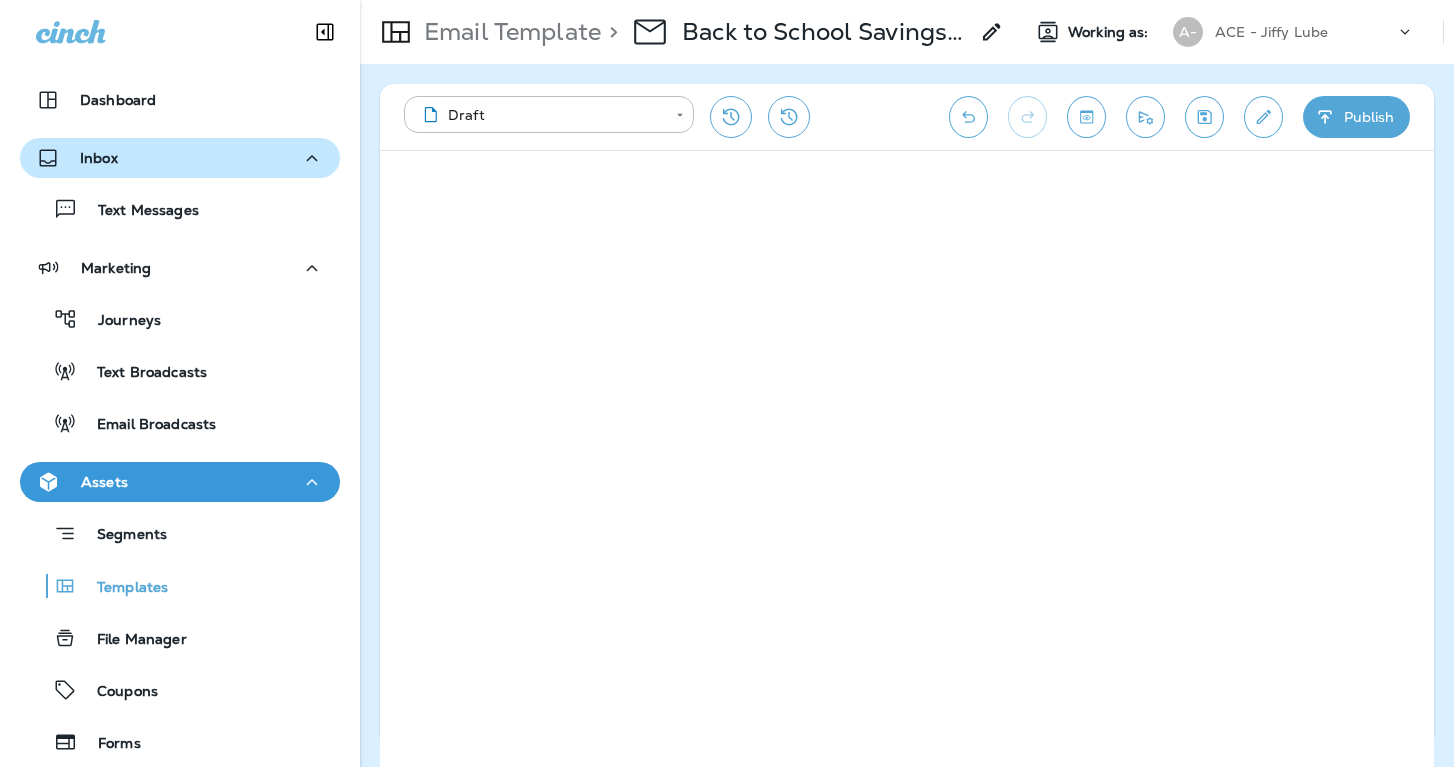 click 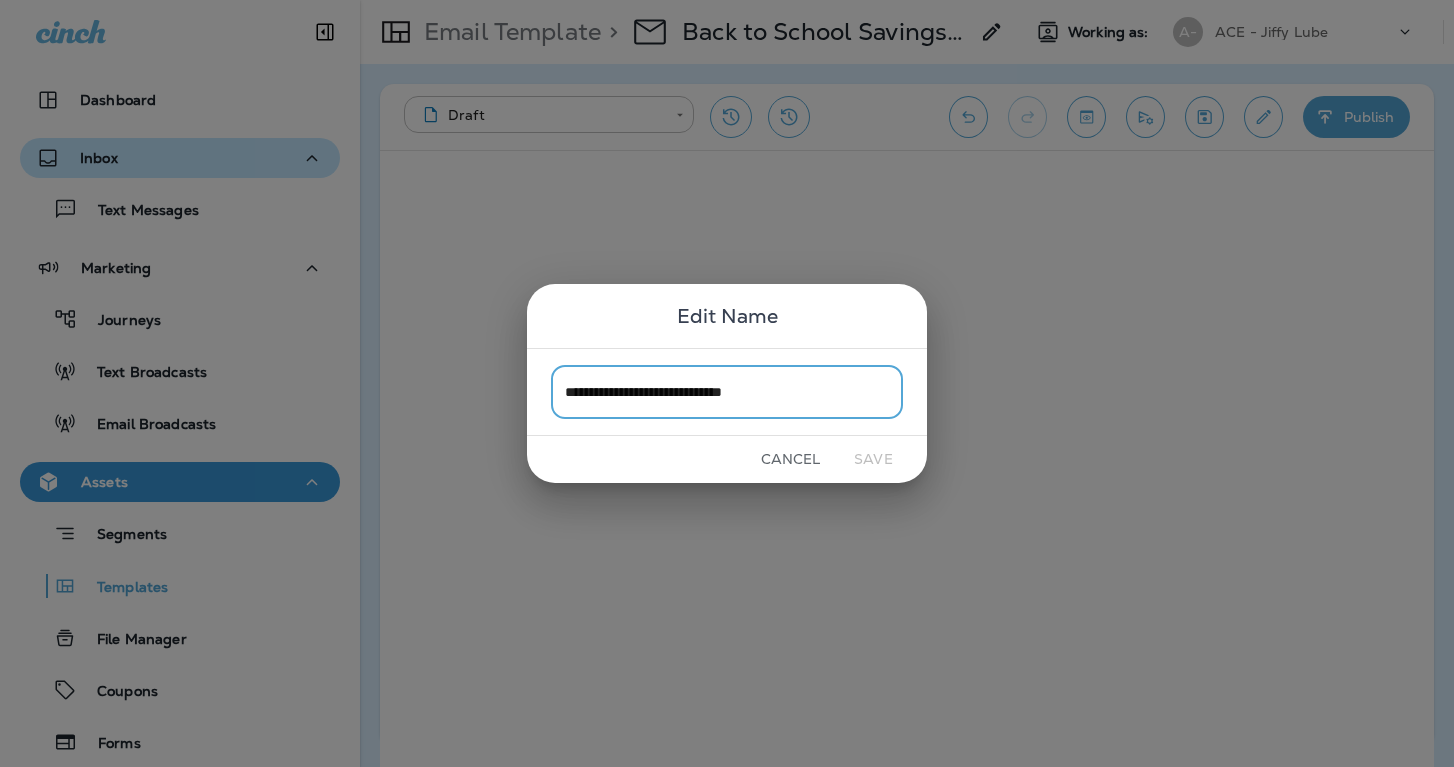 click on "**********" at bounding box center [727, 391] 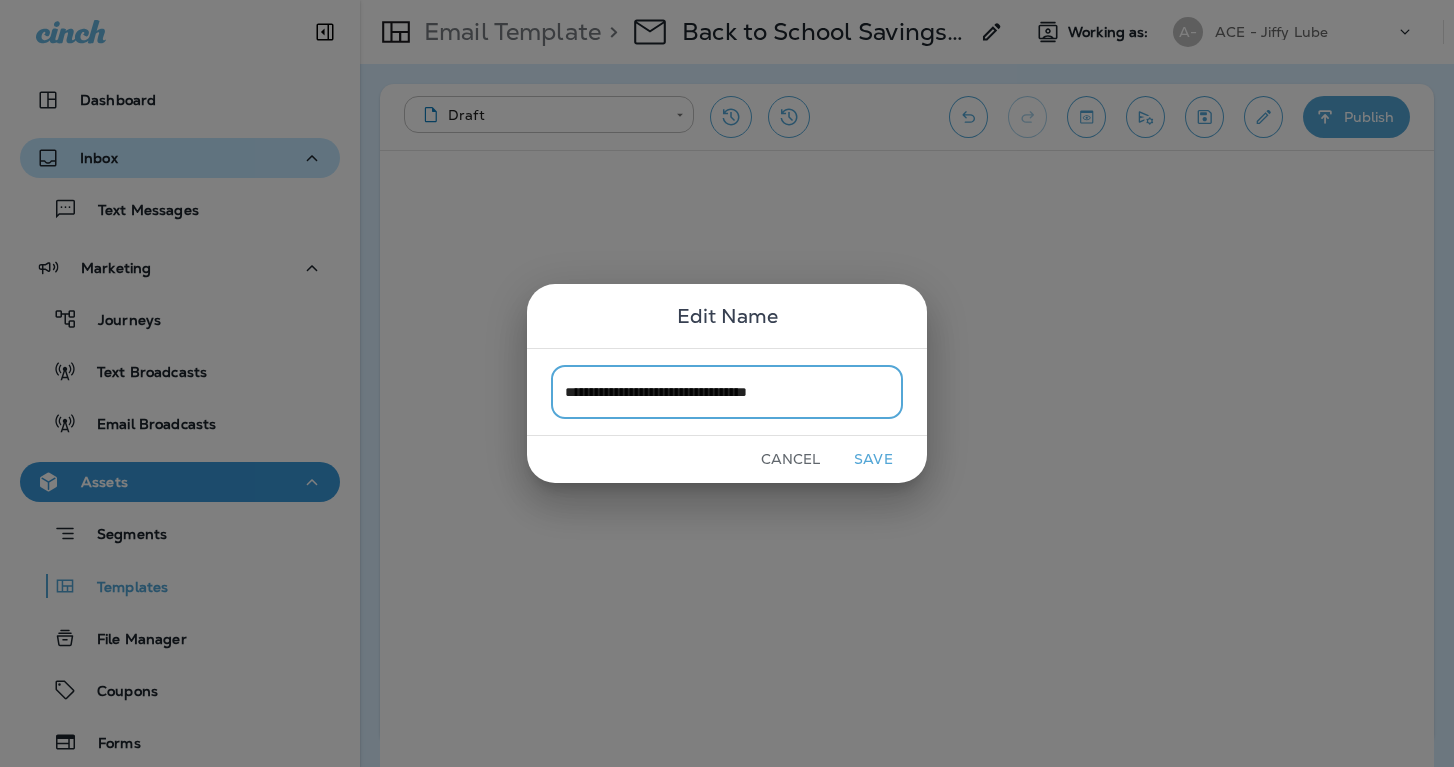 type on "**********" 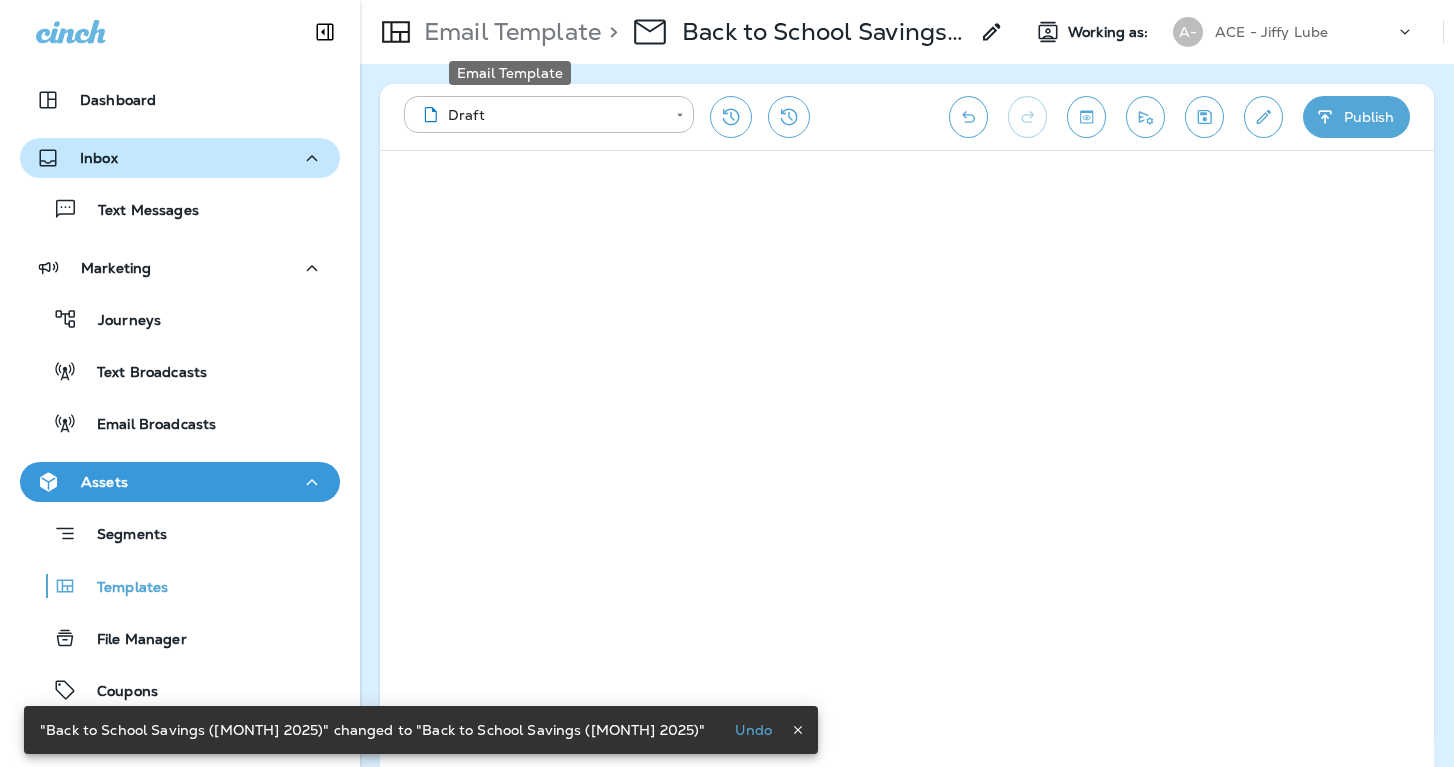 click on "Email Template" at bounding box center (508, 32) 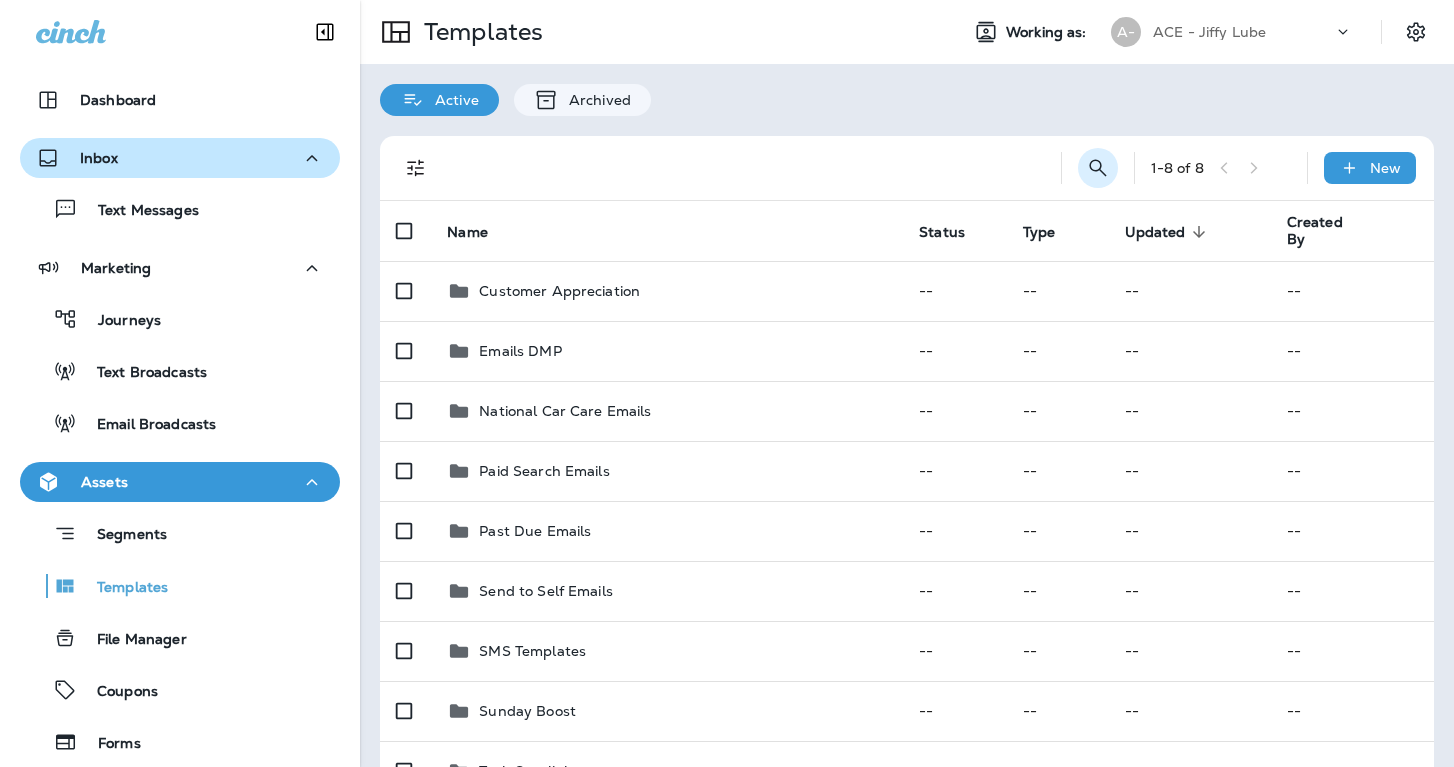 click 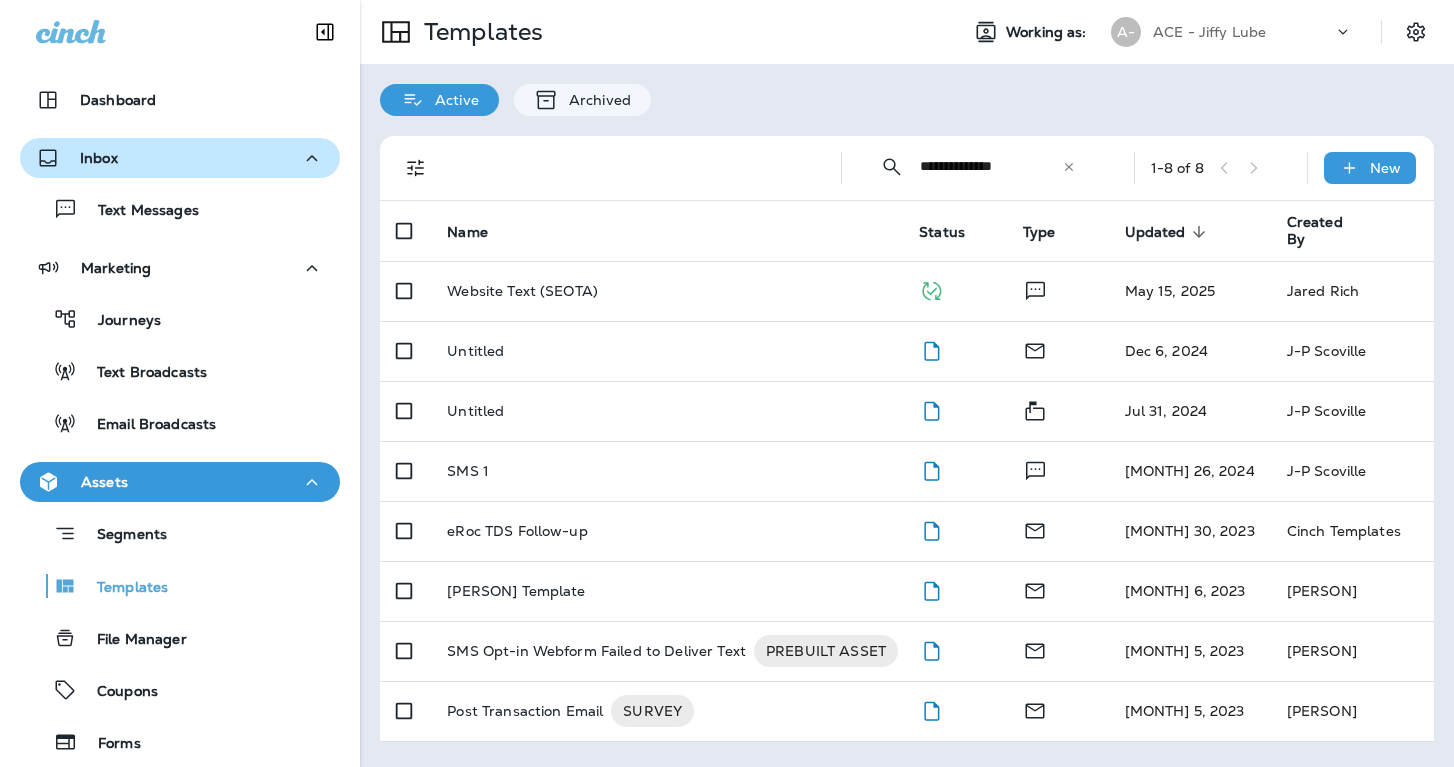 type on "**********" 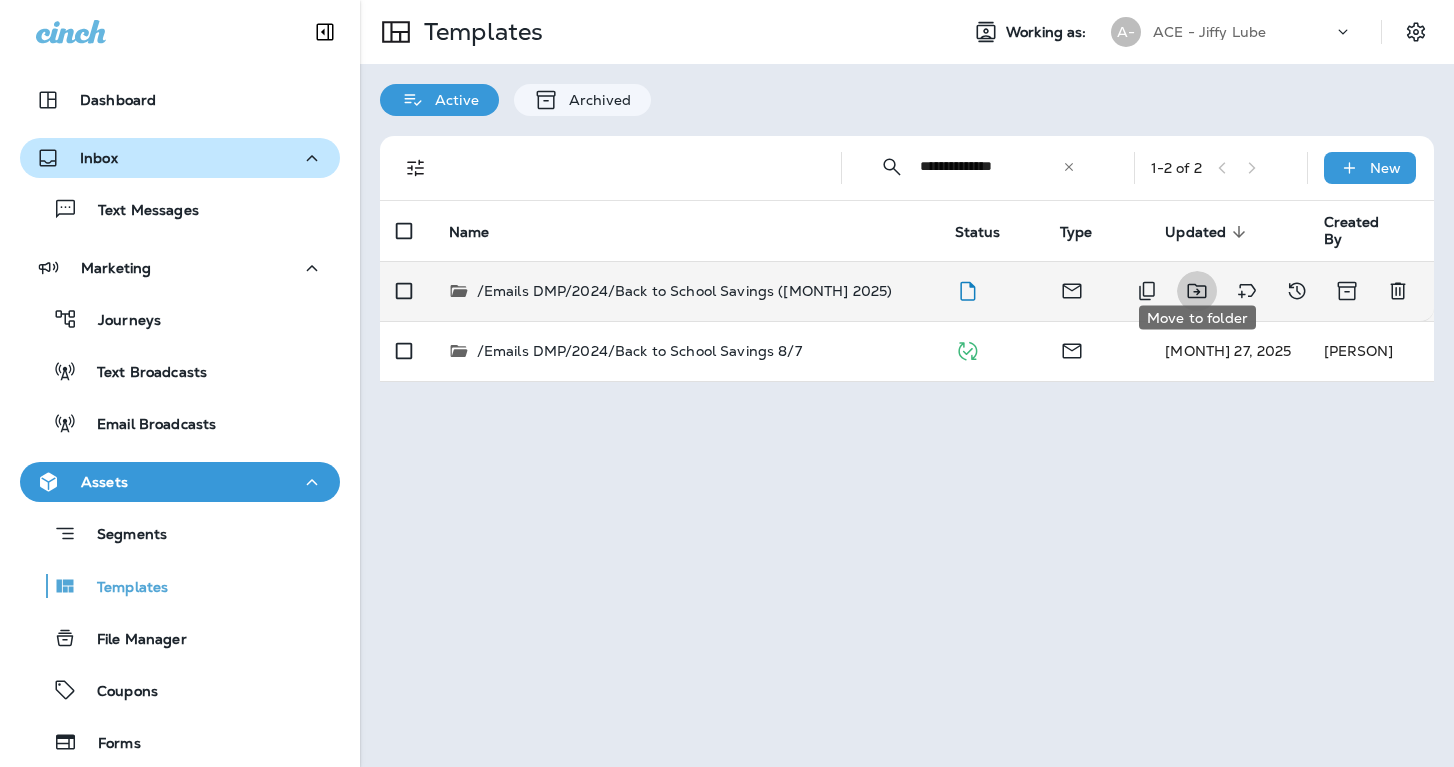click 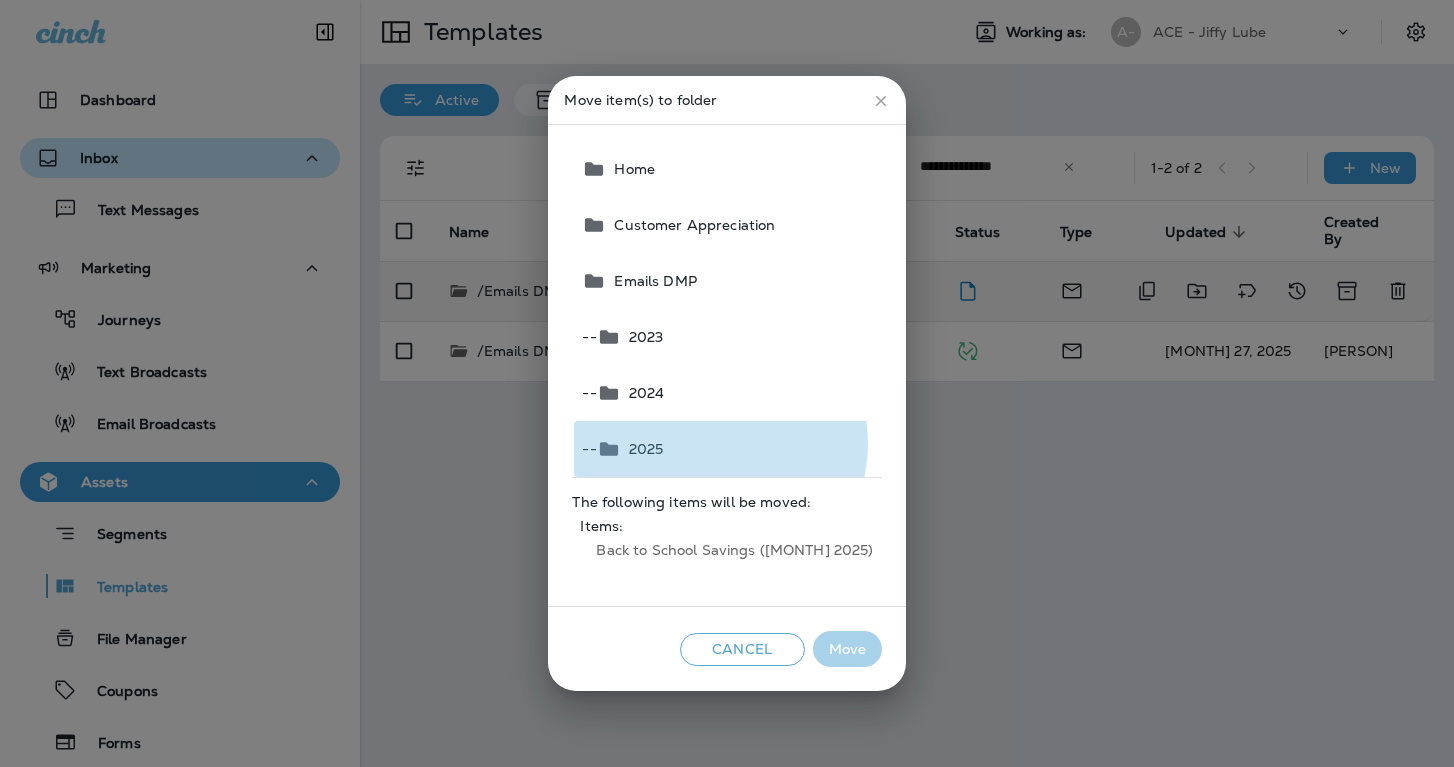 click on "--  2025" at bounding box center [727, 449] 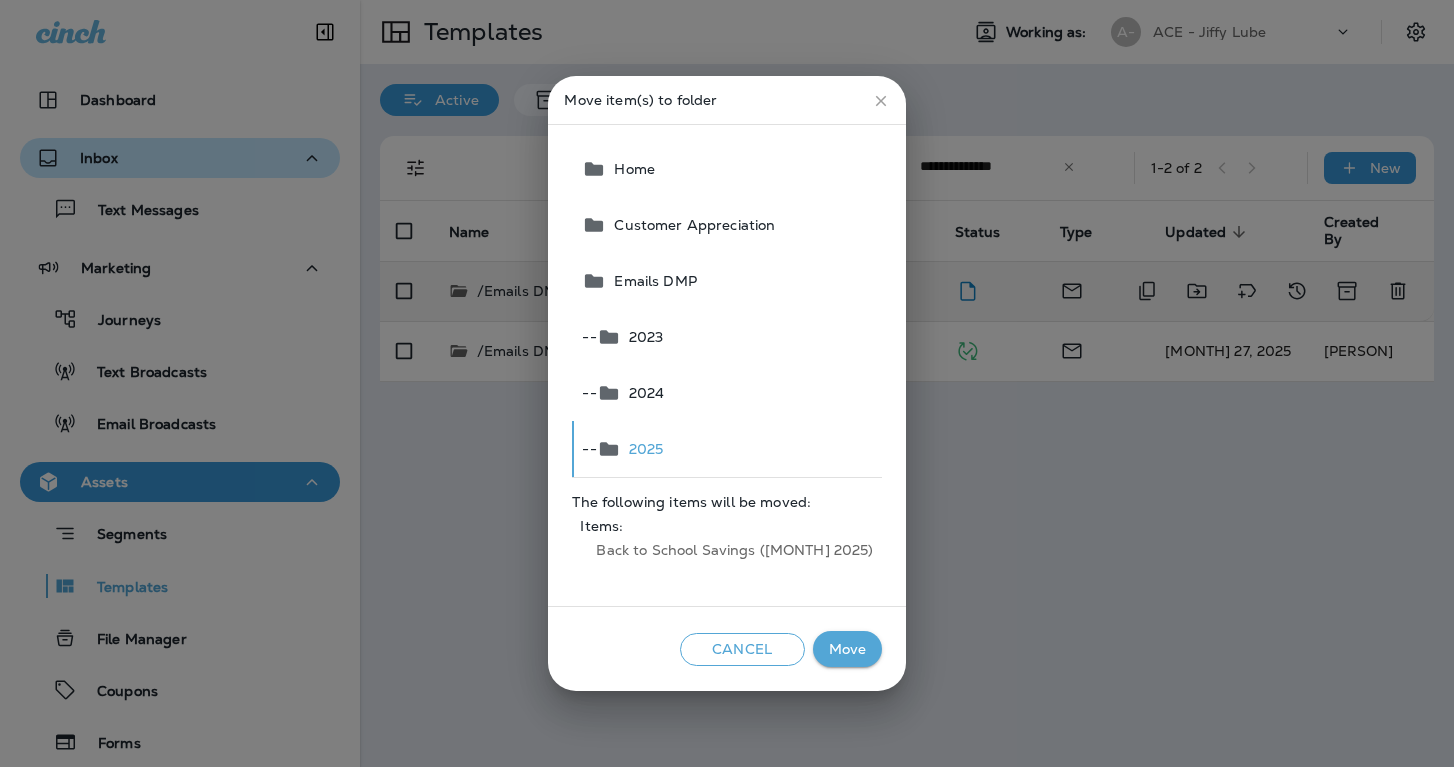 click on "Move" at bounding box center [847, 649] 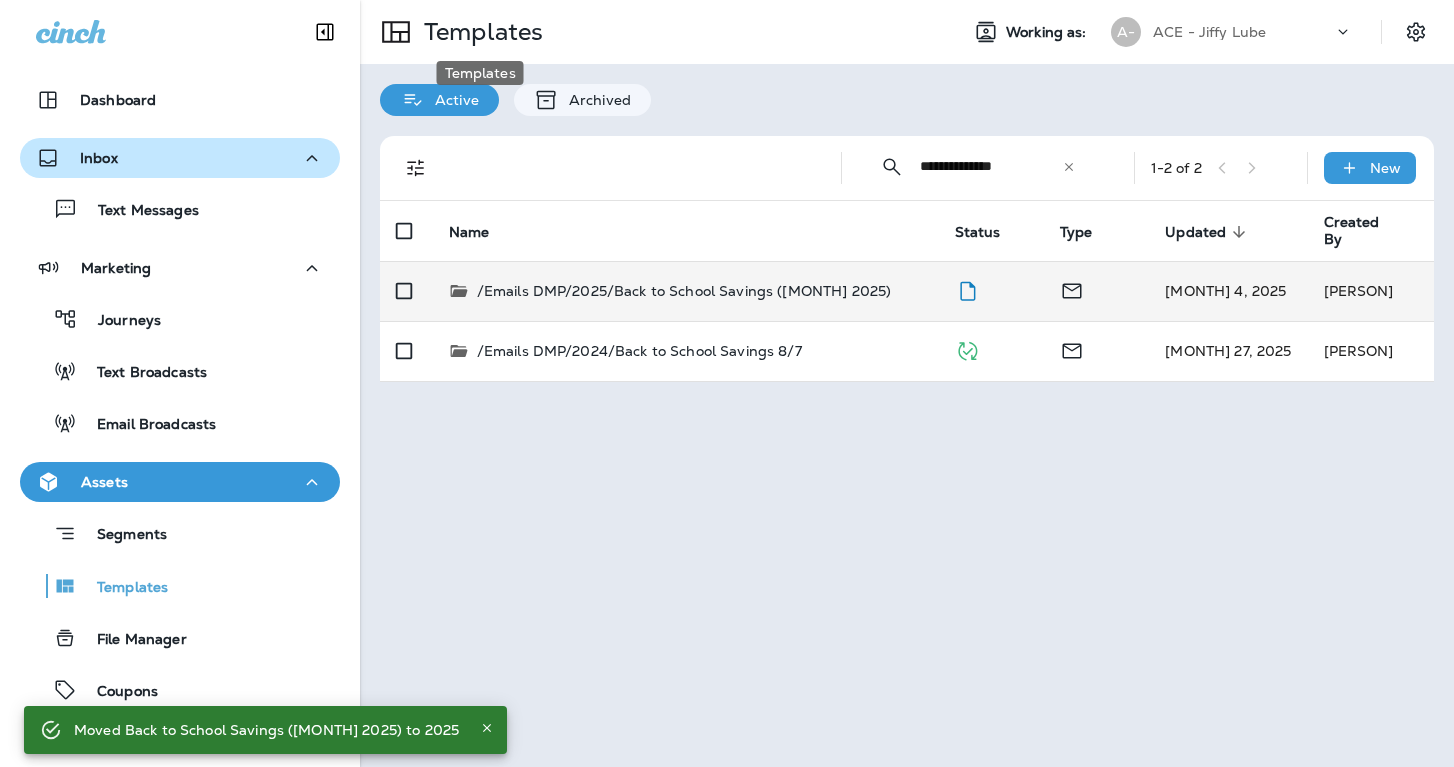 click on "Templates" at bounding box center [479, 32] 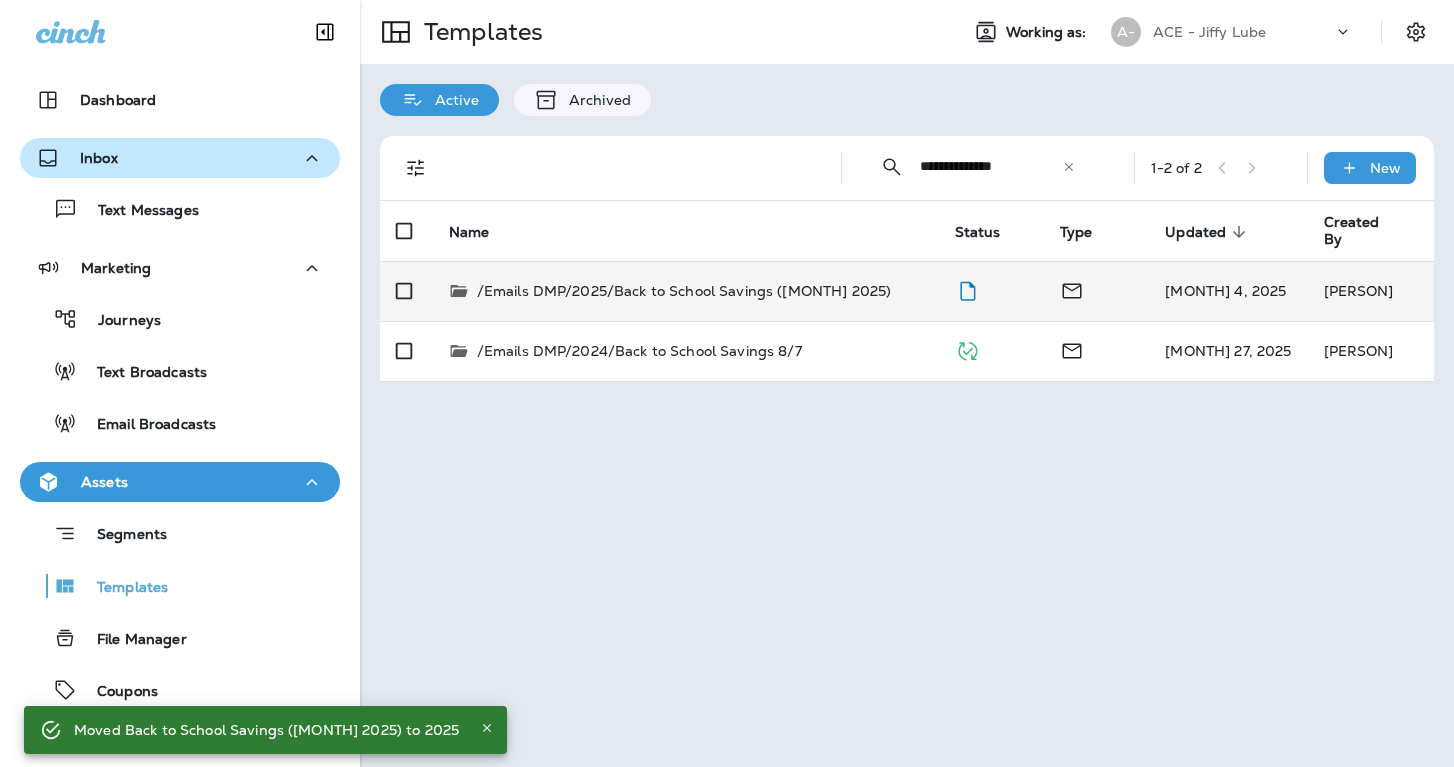 click on "Assets" at bounding box center [180, 482] 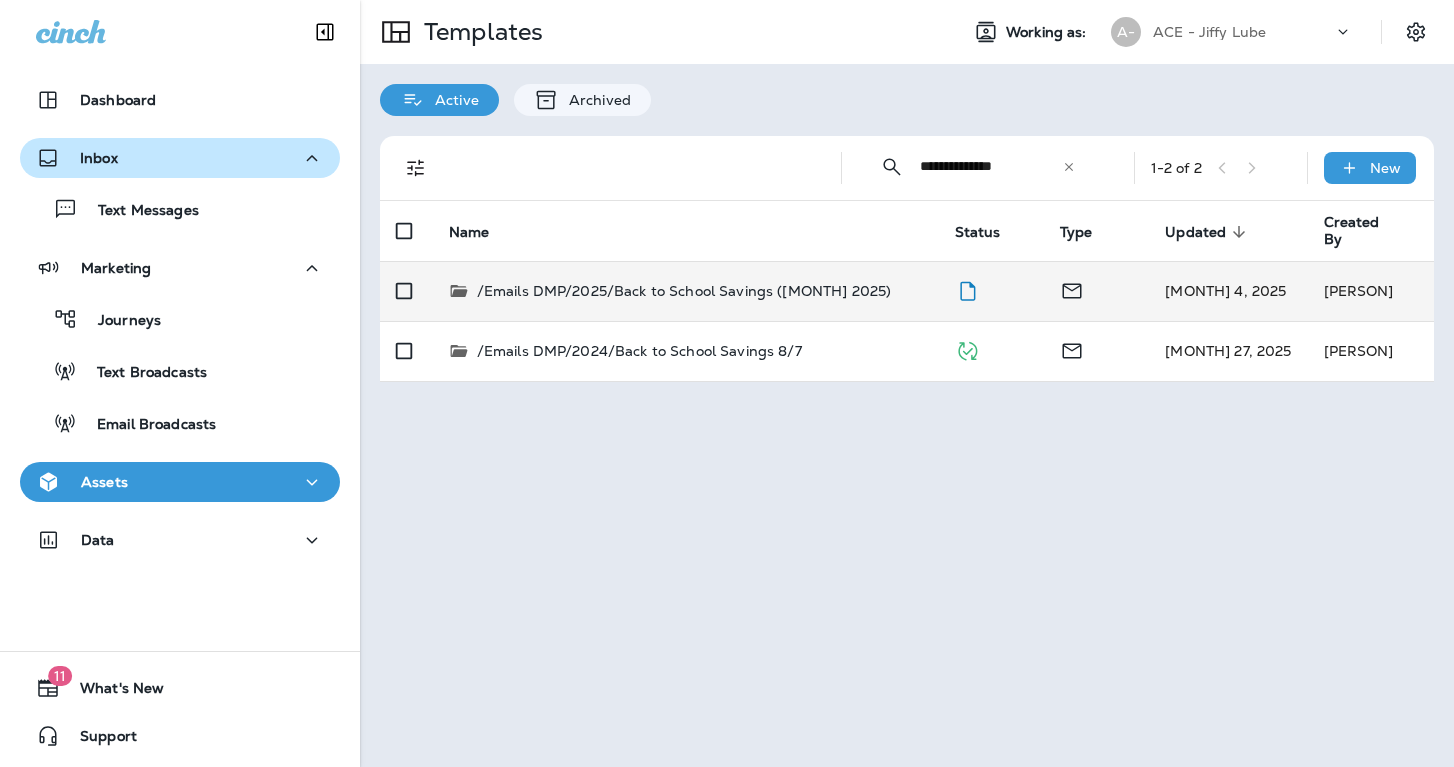 click 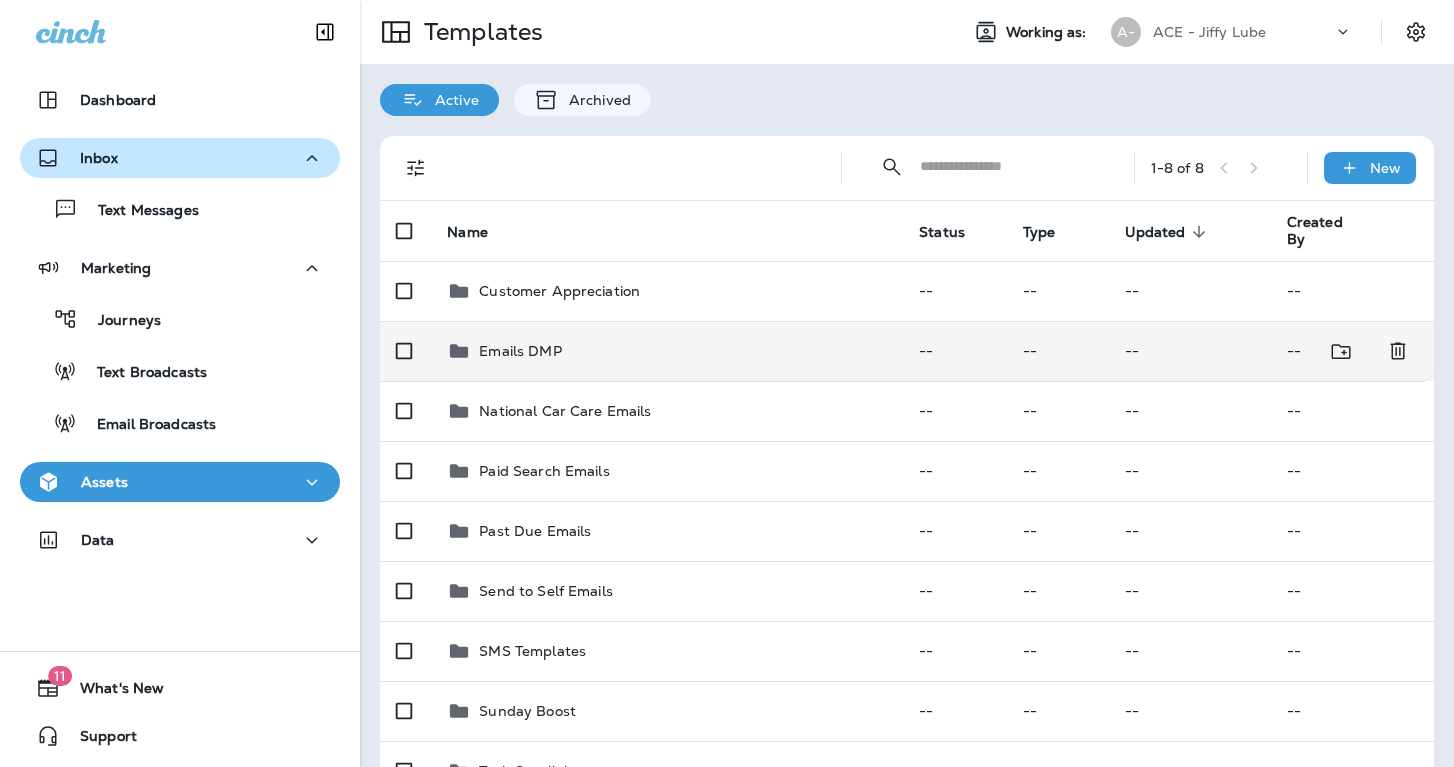 click on "Emails DMP" at bounding box center [520, 351] 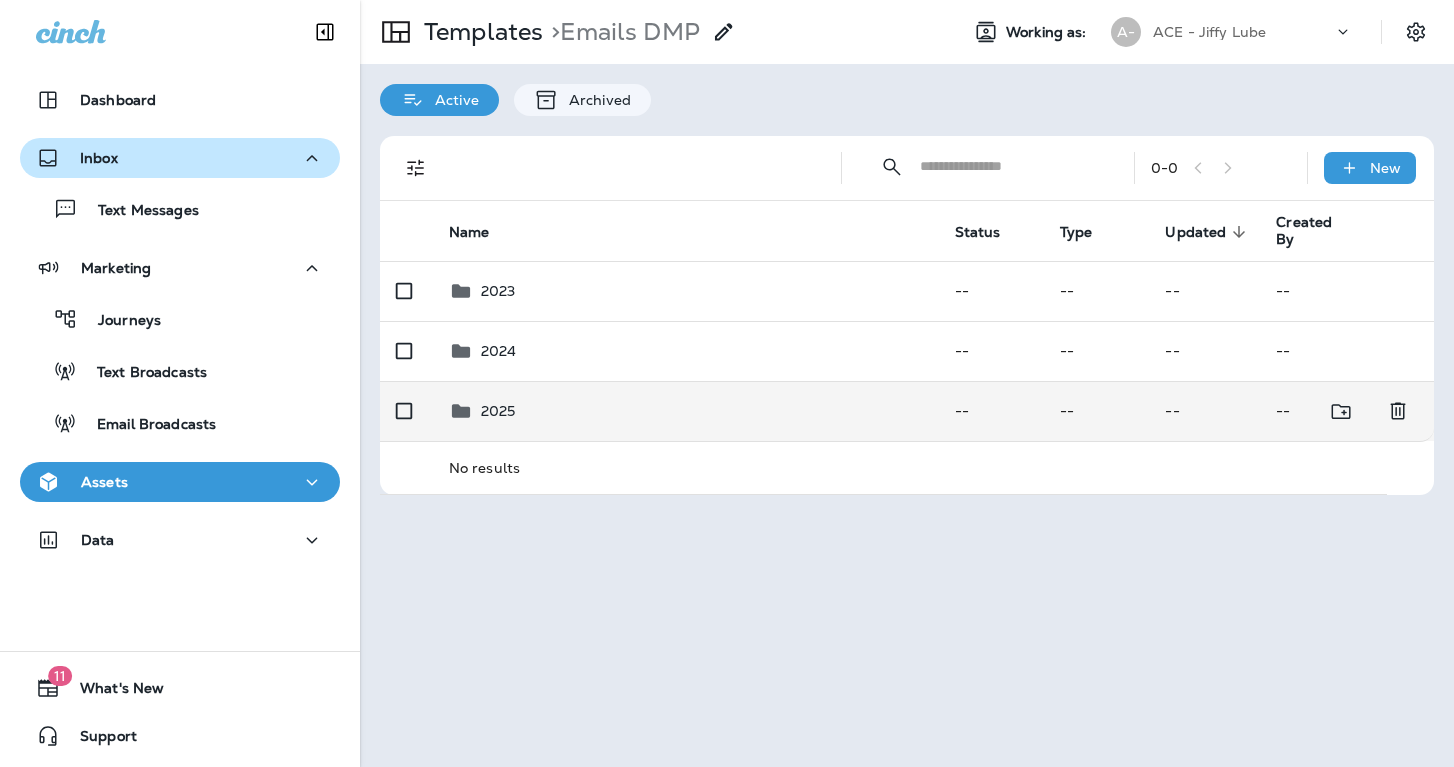 click on "2025" at bounding box center [686, 411] 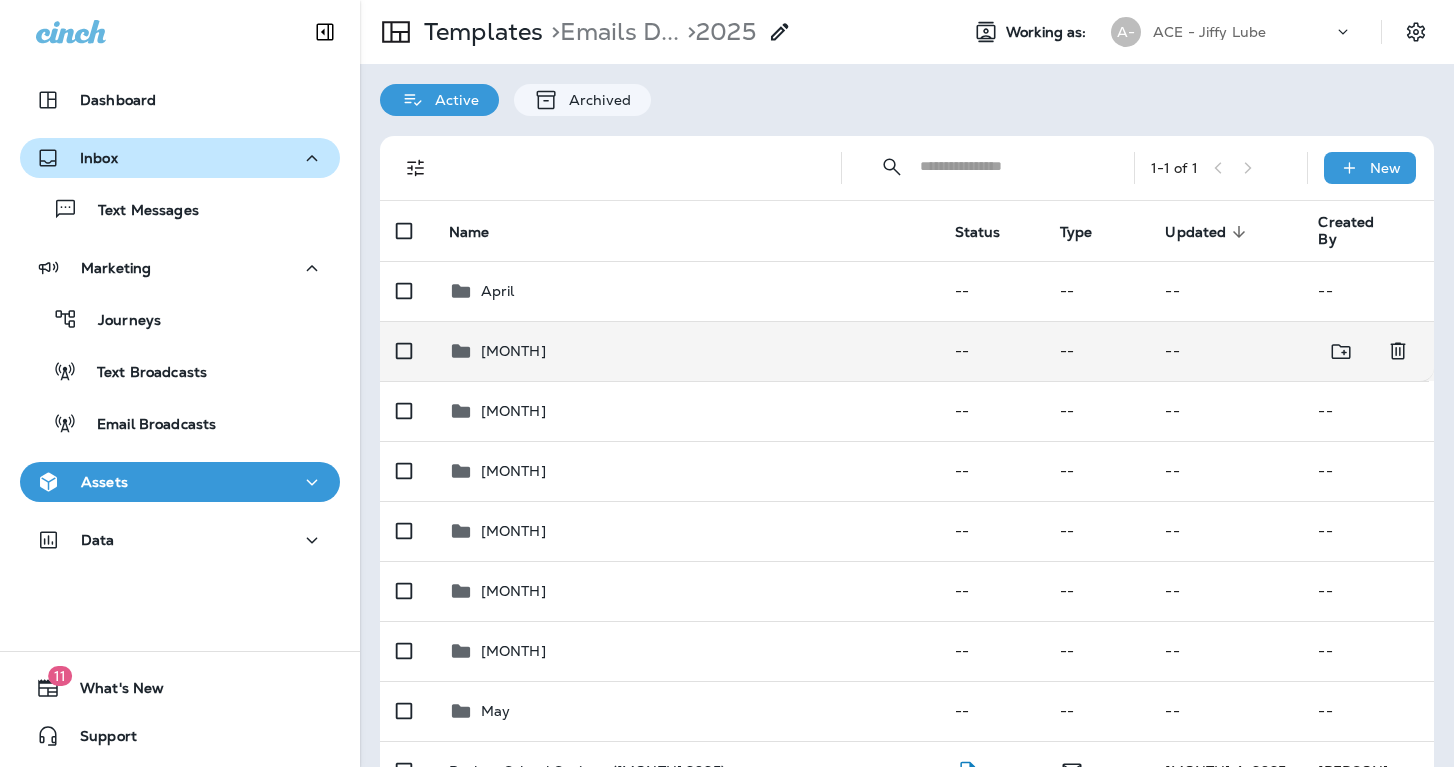 click on "[MONTH]" at bounding box center (686, 351) 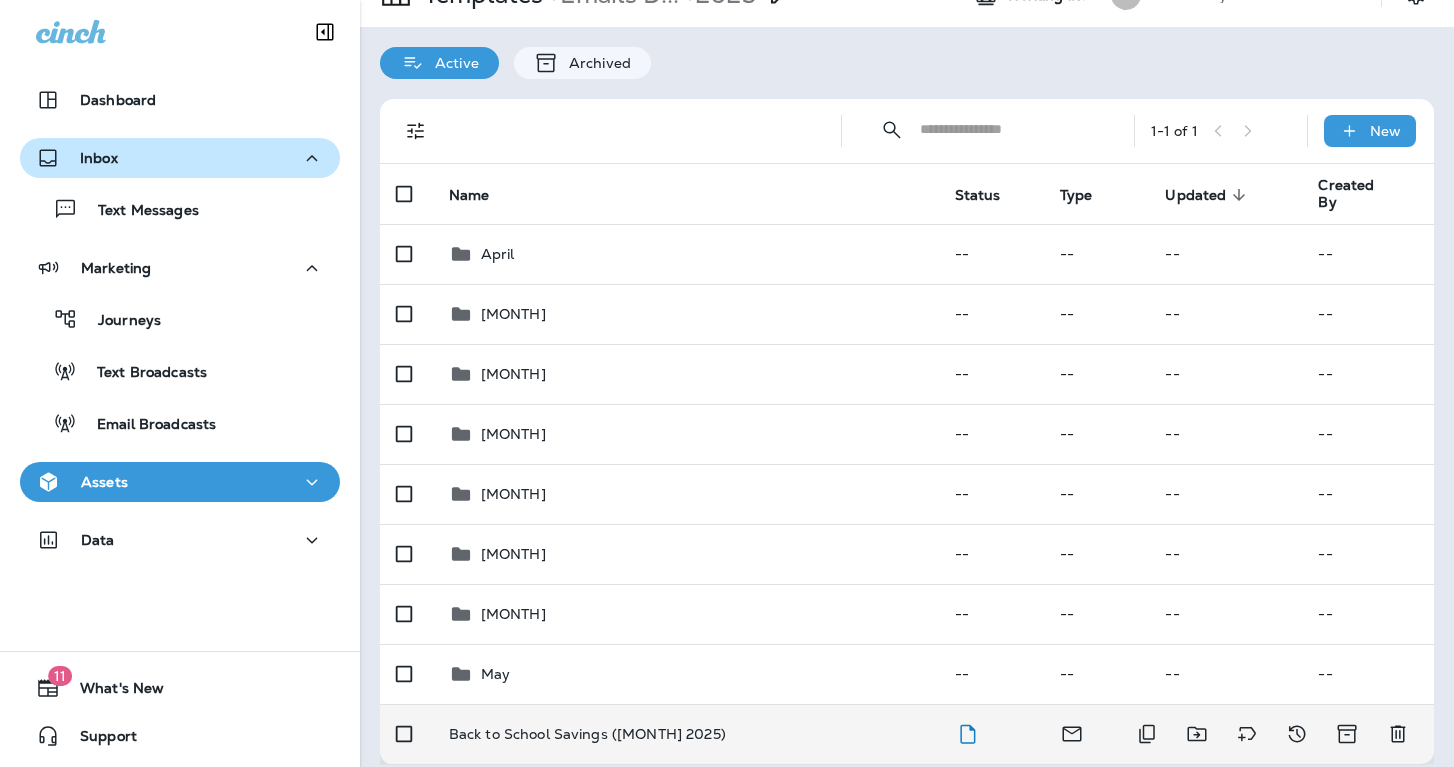 scroll, scrollTop: 35, scrollLeft: 0, axis: vertical 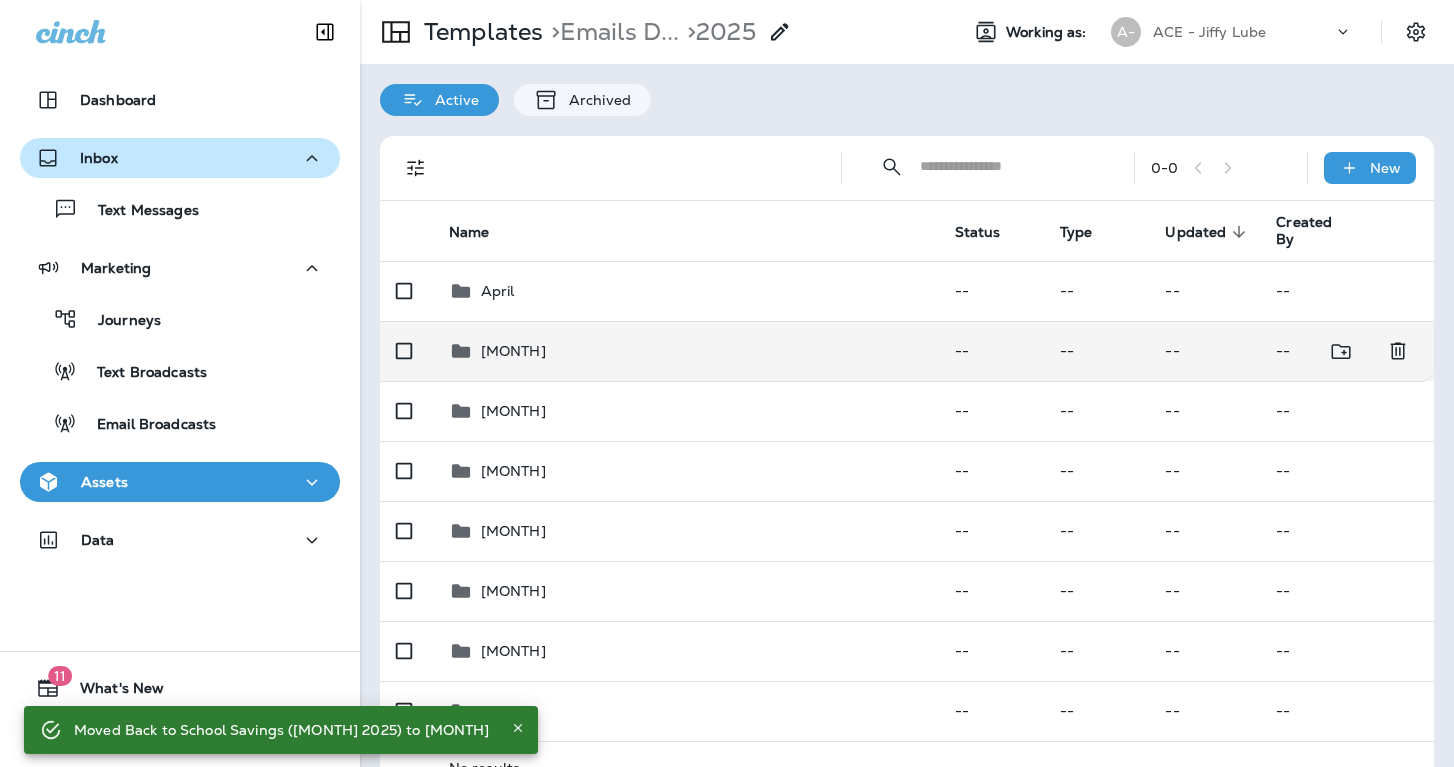 click on "[MONTH]" at bounding box center (686, 351) 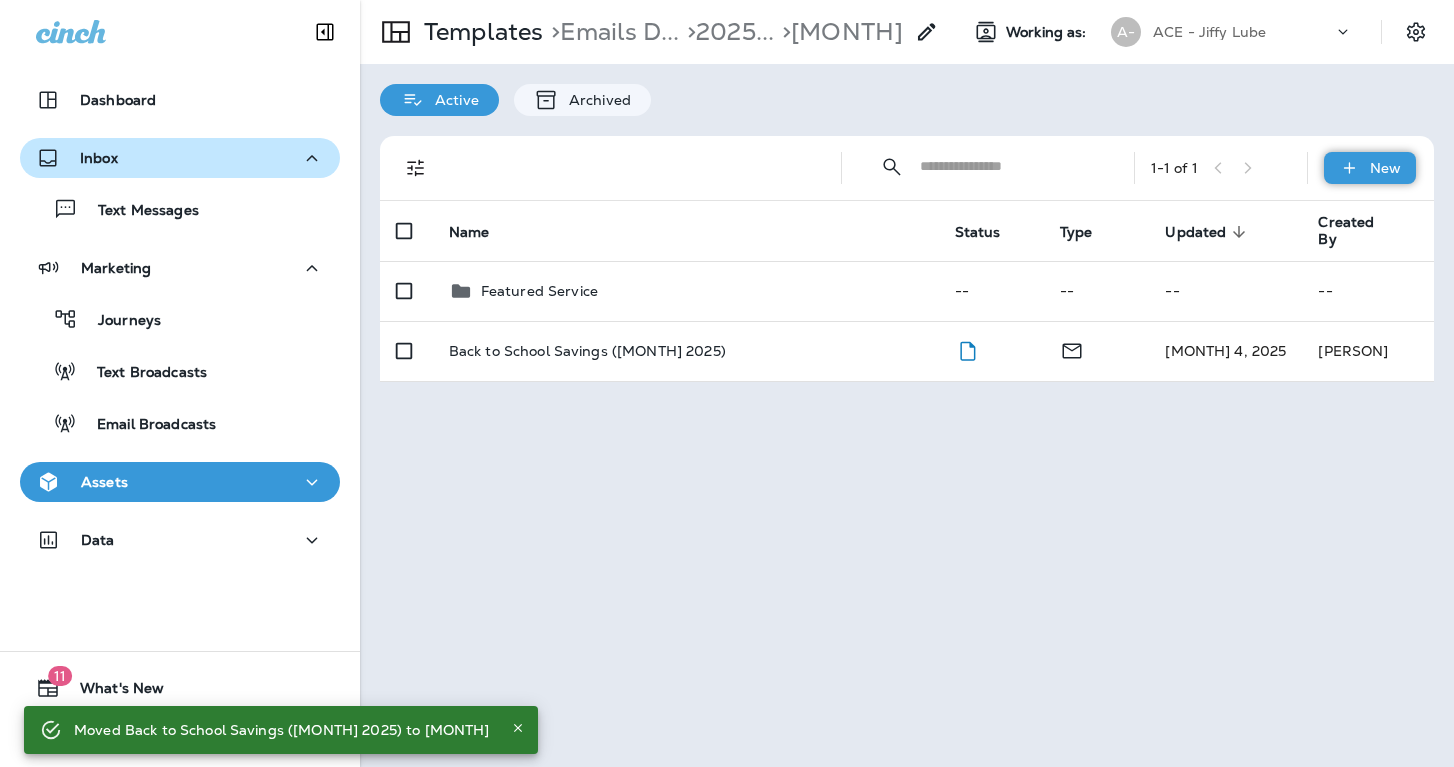 click on "New" at bounding box center [1385, 168] 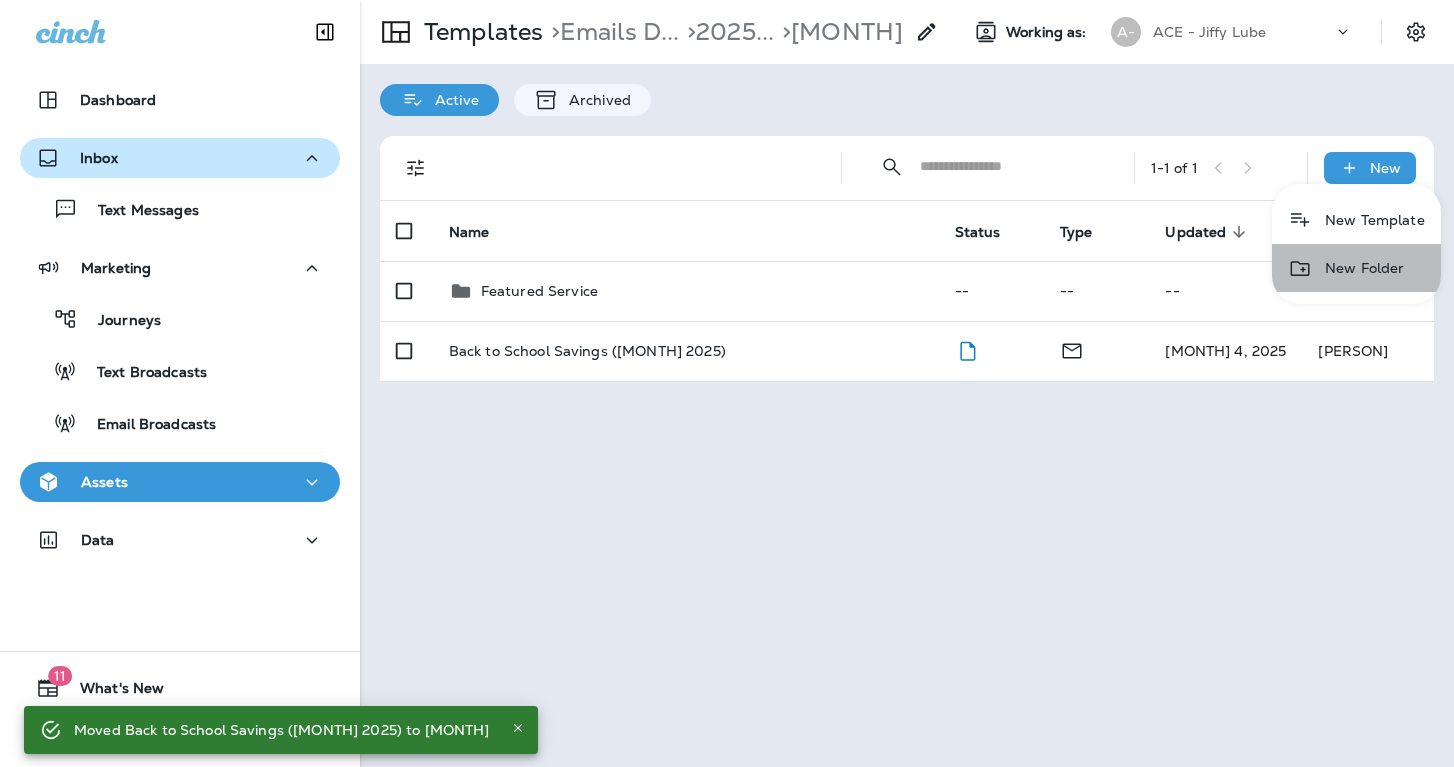 click on "New Folder" at bounding box center (1356, 268) 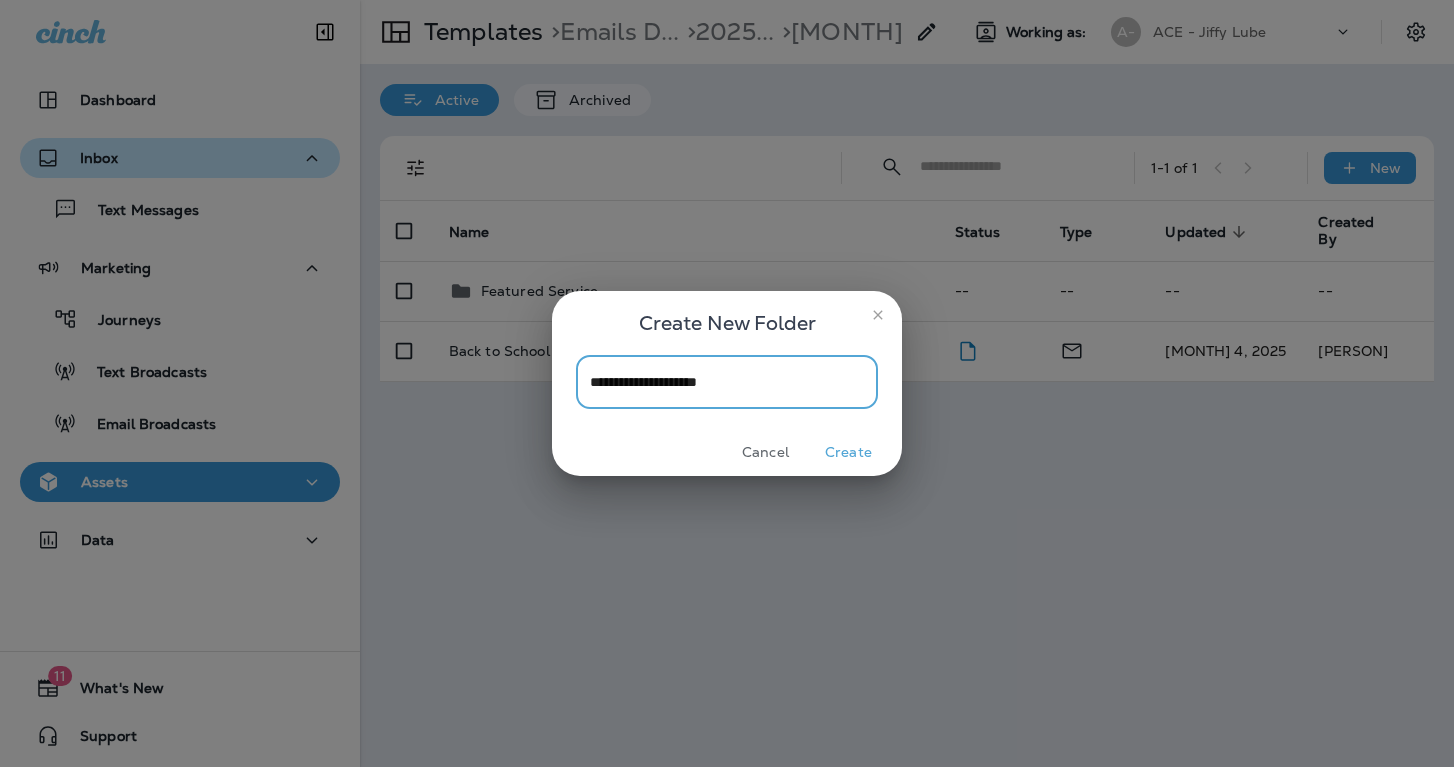 type on "**********" 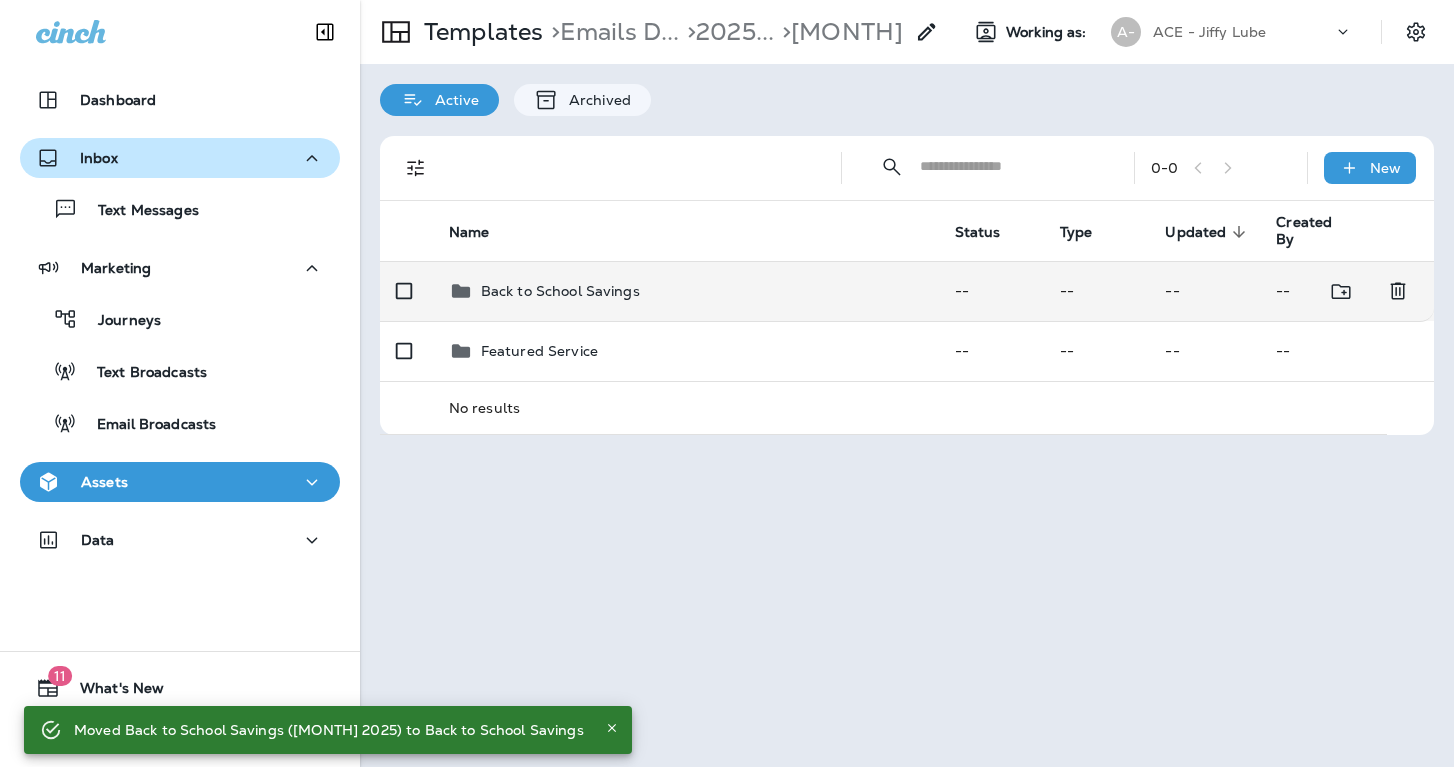 click on "Back to School Savings" at bounding box center (686, 291) 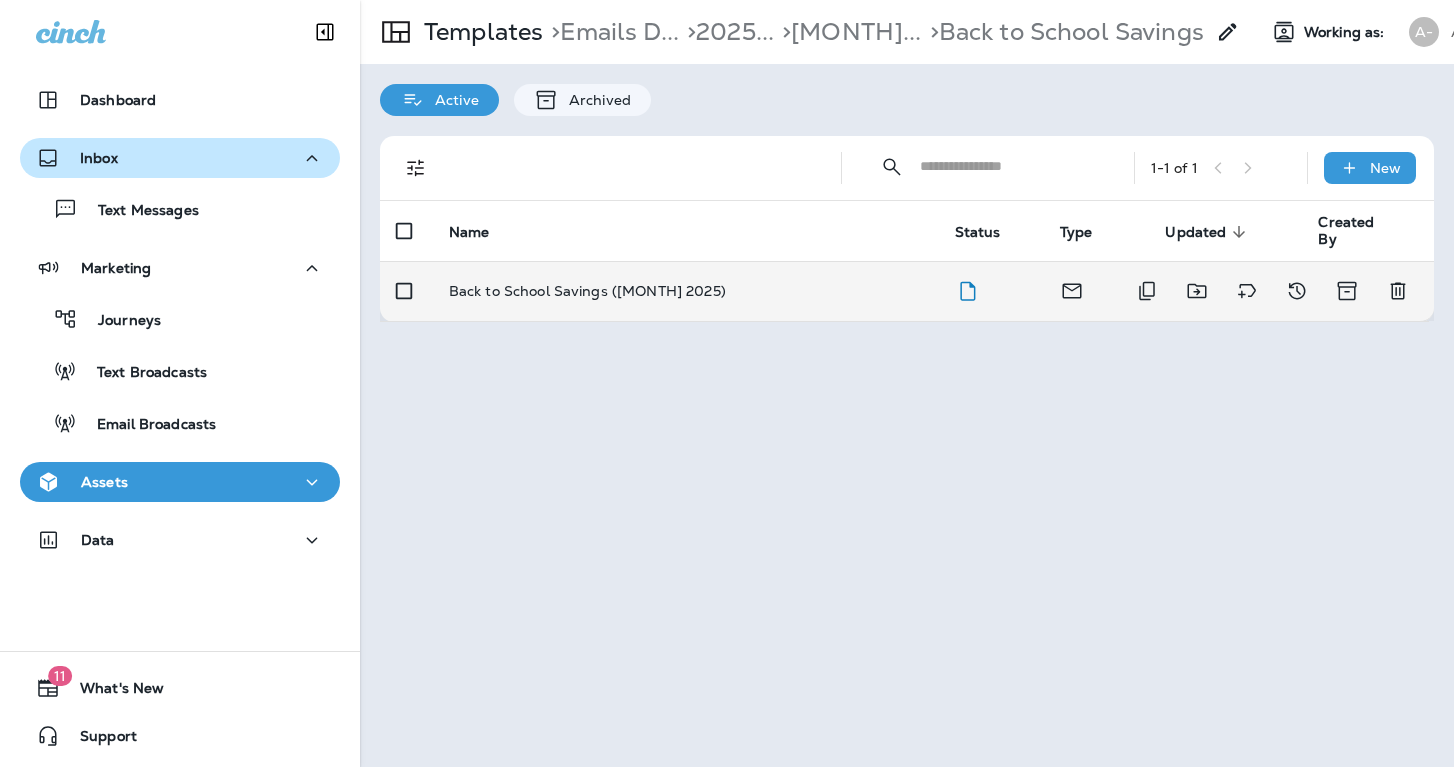 click on "Back to School Savings ([MONTH] 2025)" at bounding box center (587, 291) 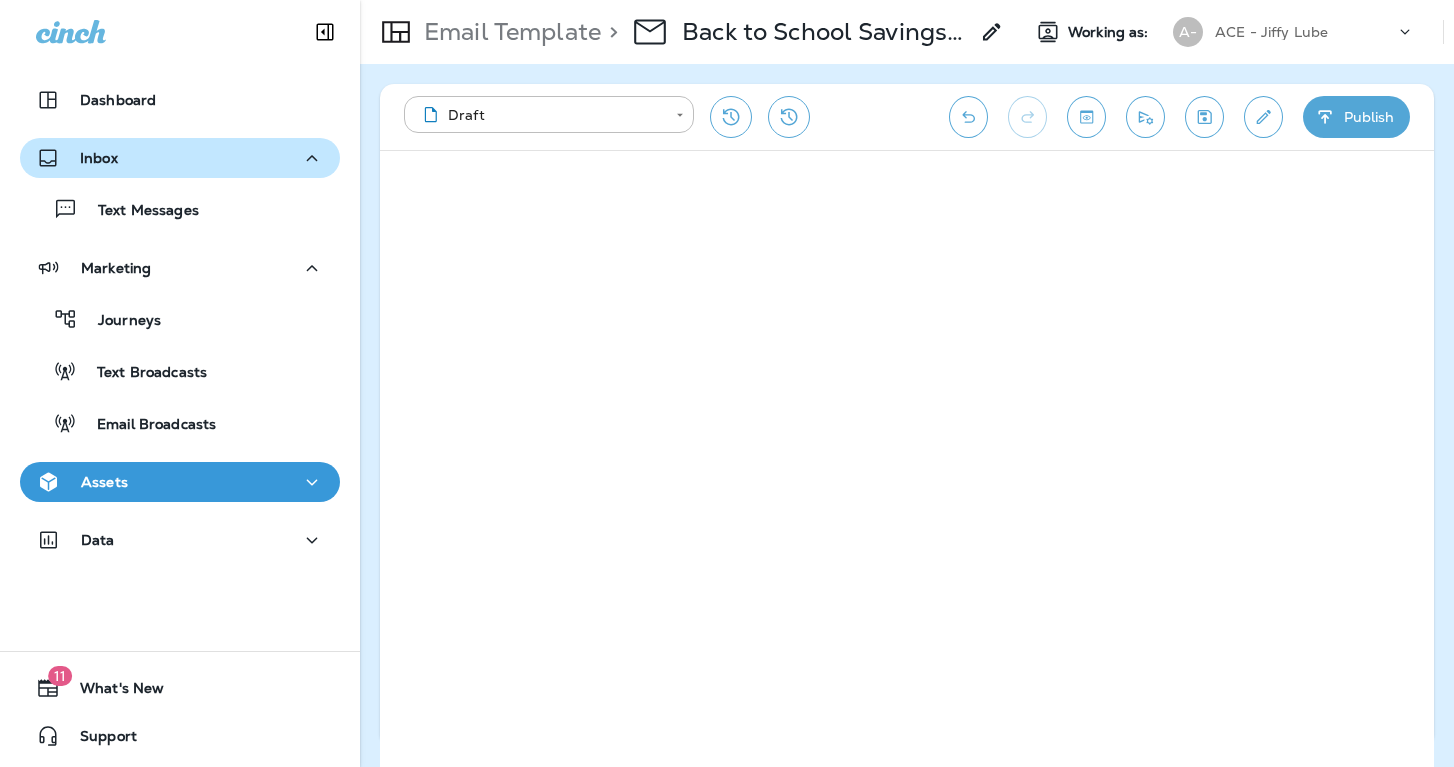 click 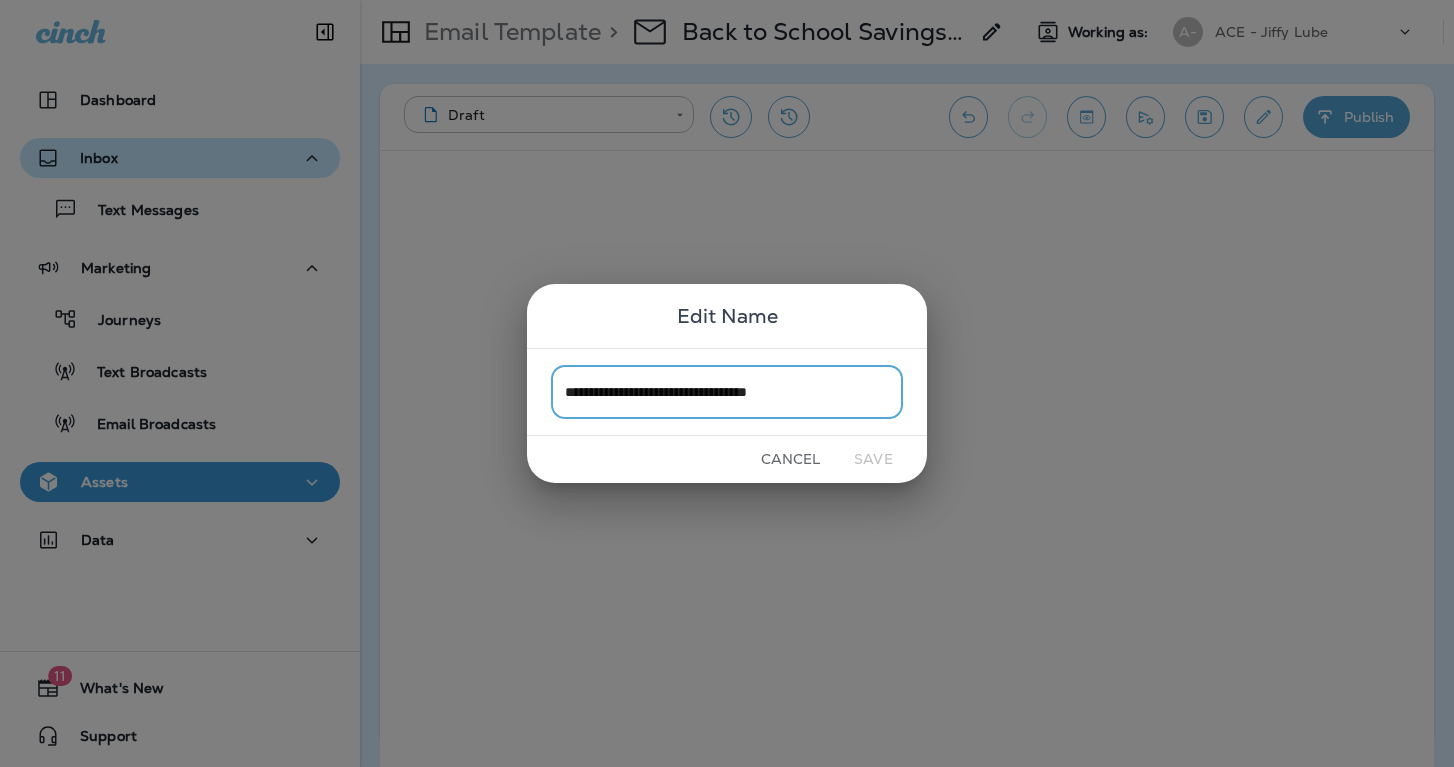 click on "**********" at bounding box center [727, 391] 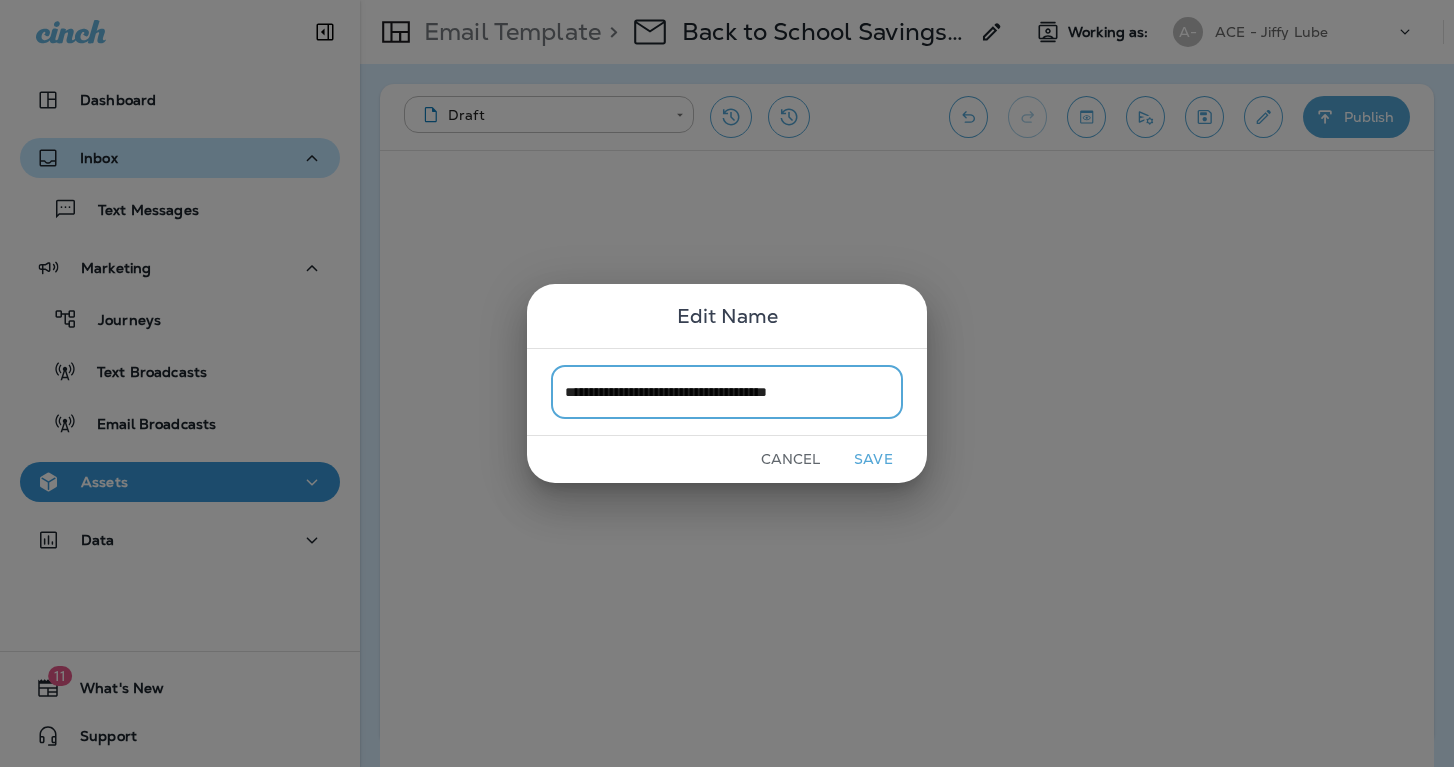 click on "**********" at bounding box center (727, 391) 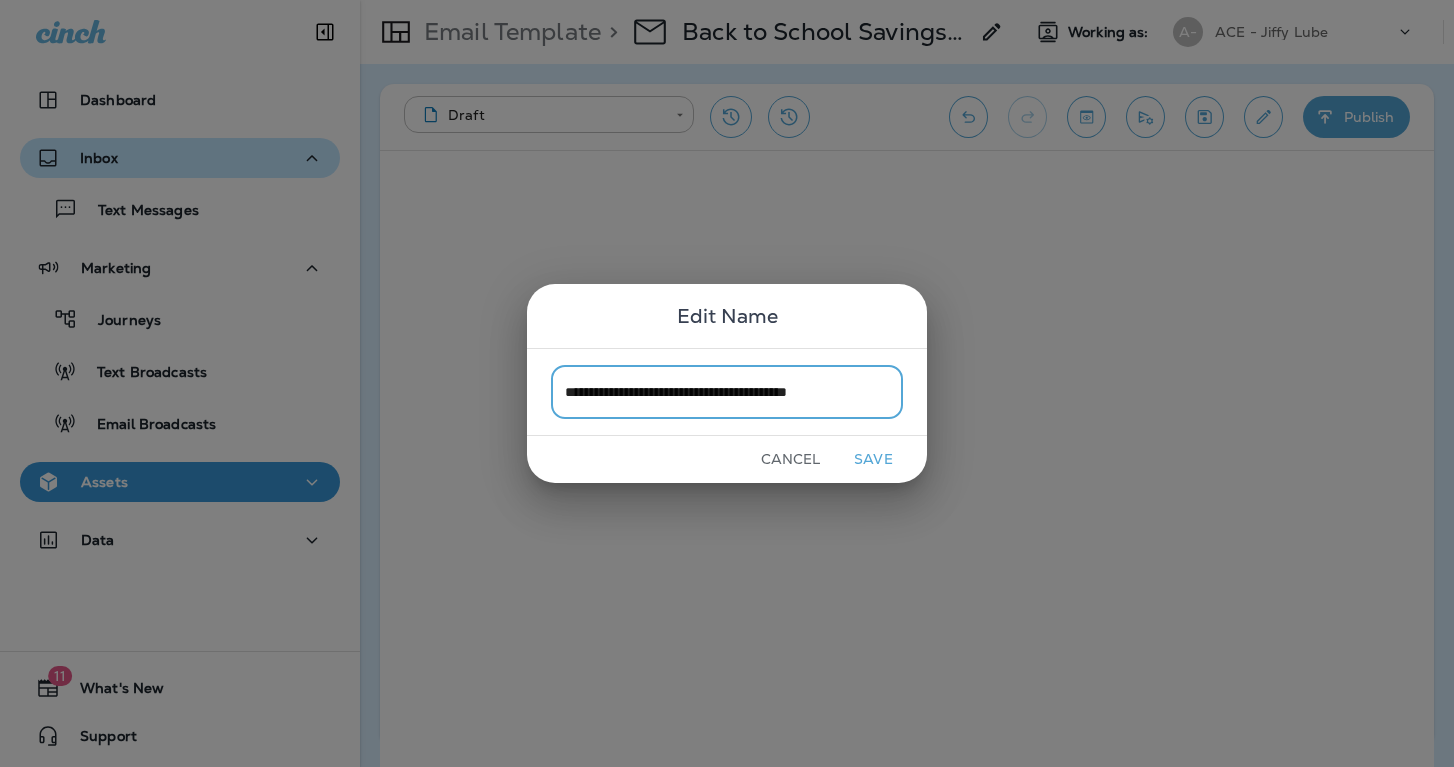 drag, startPoint x: 826, startPoint y: 392, endPoint x: 901, endPoint y: 392, distance: 75 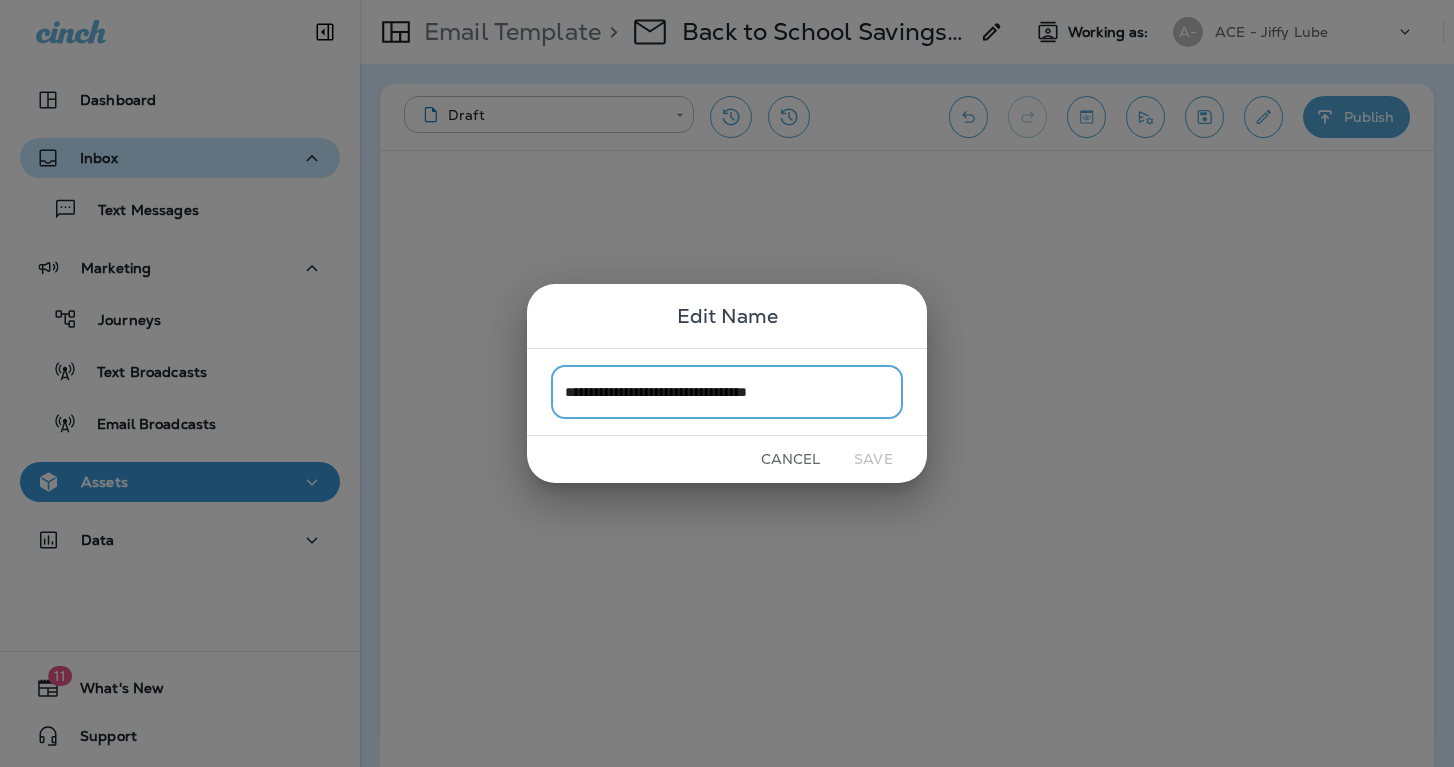 click on "**********" at bounding box center (727, 391) 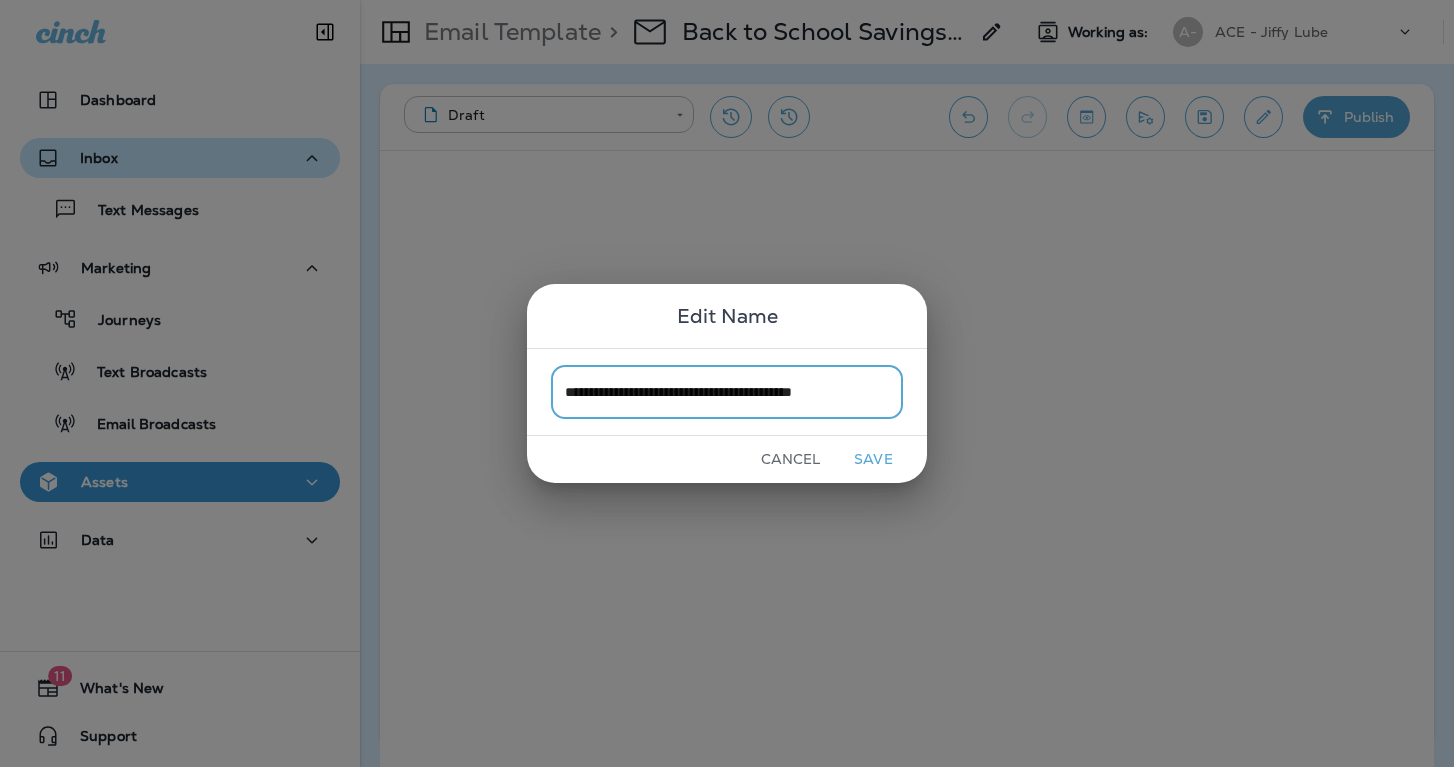 click on "**********" at bounding box center (727, 391) 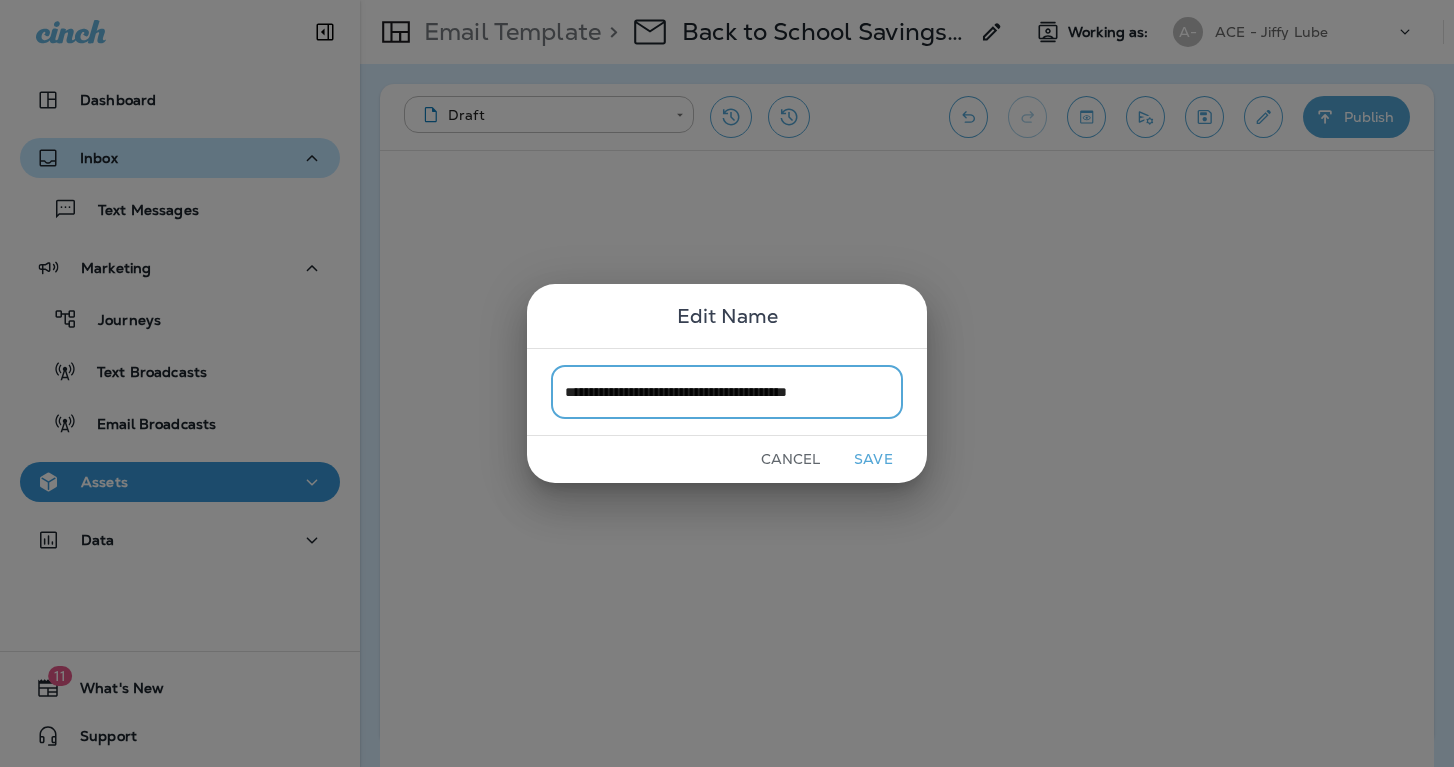 type on "**********" 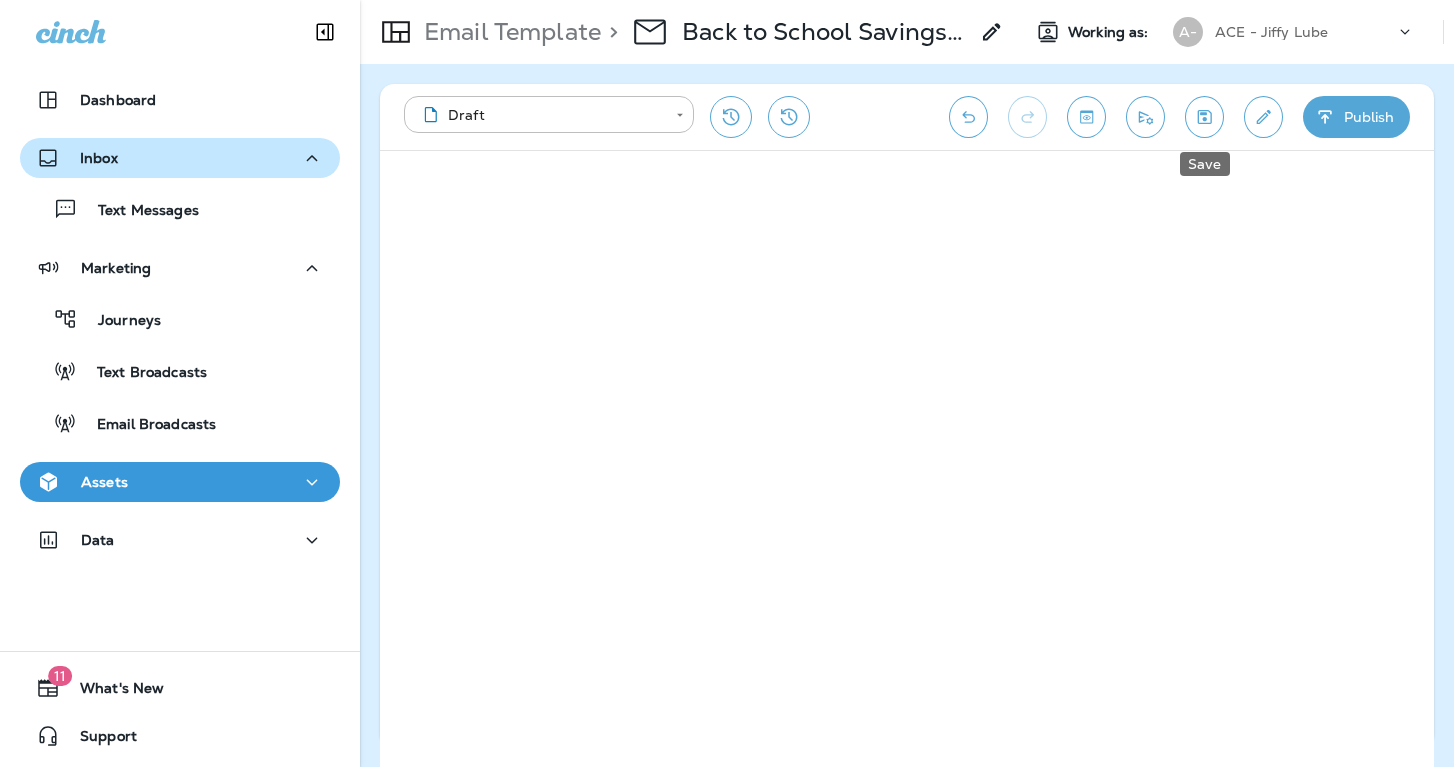 click 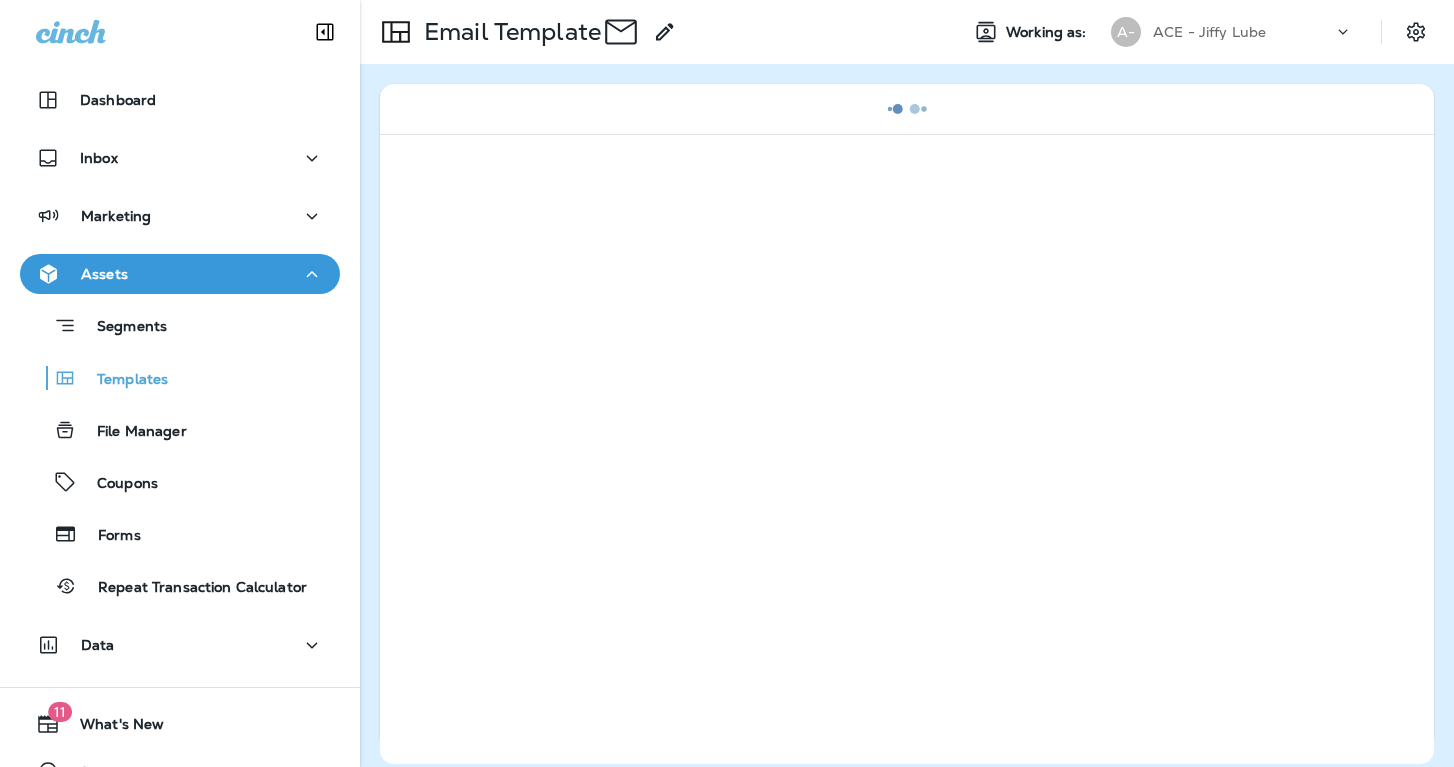 scroll, scrollTop: 0, scrollLeft: 0, axis: both 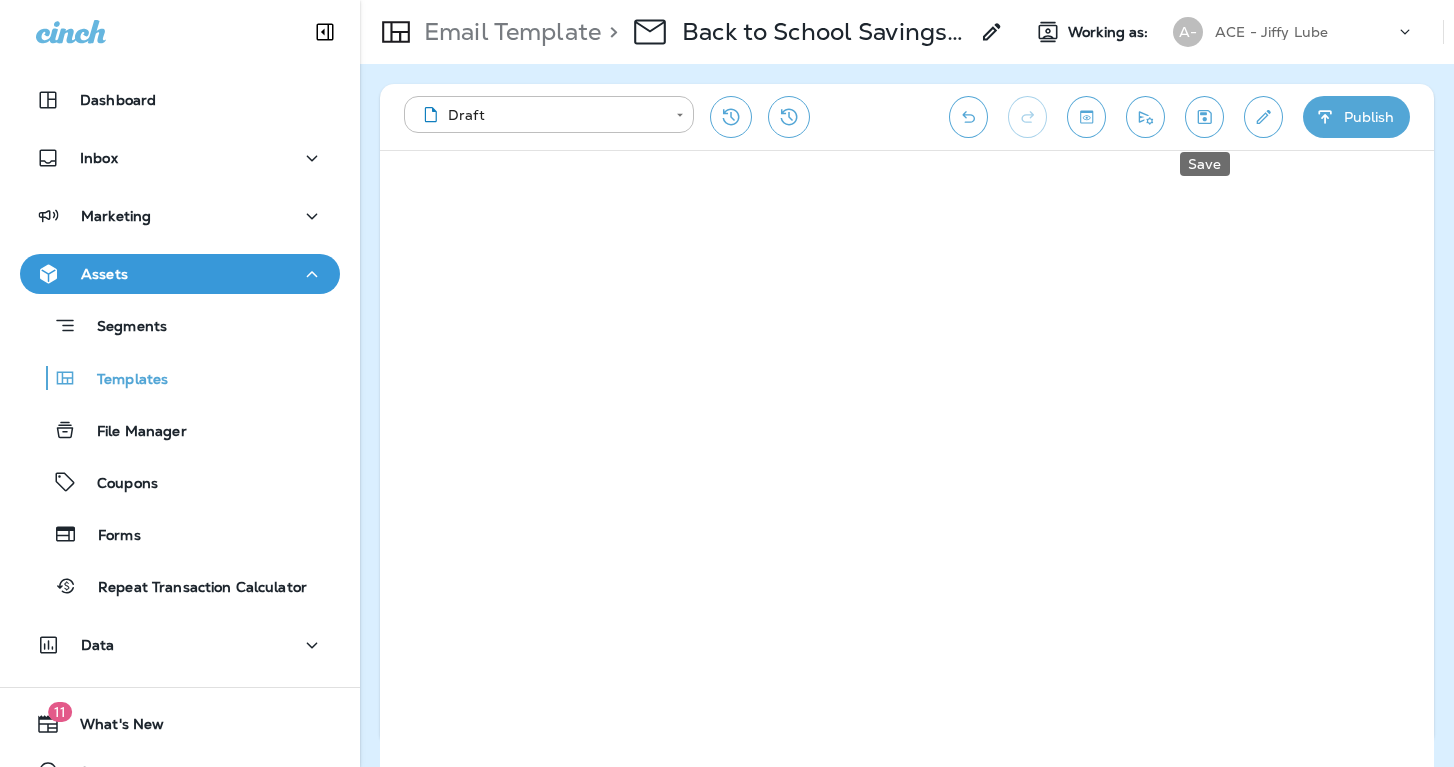 click 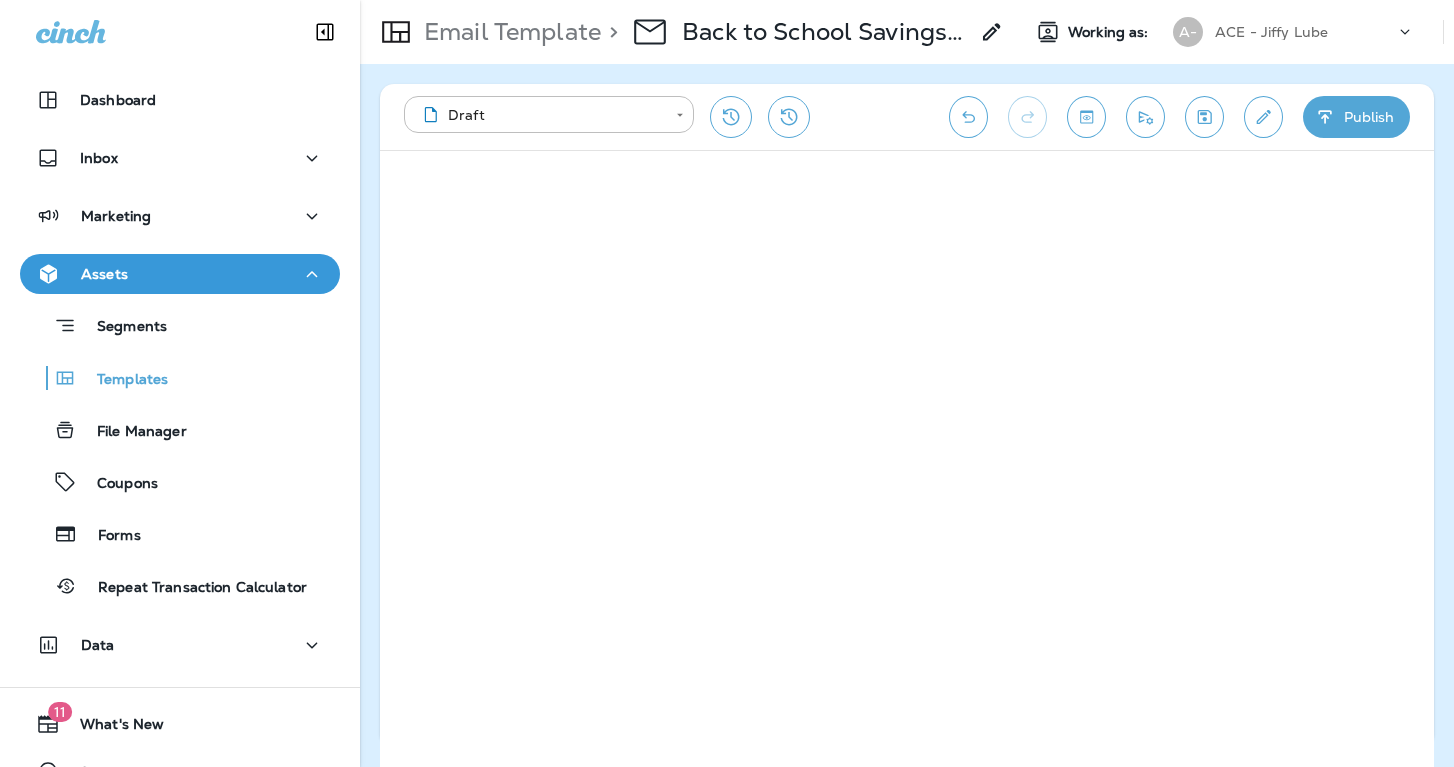 click at bounding box center (1204, 117) 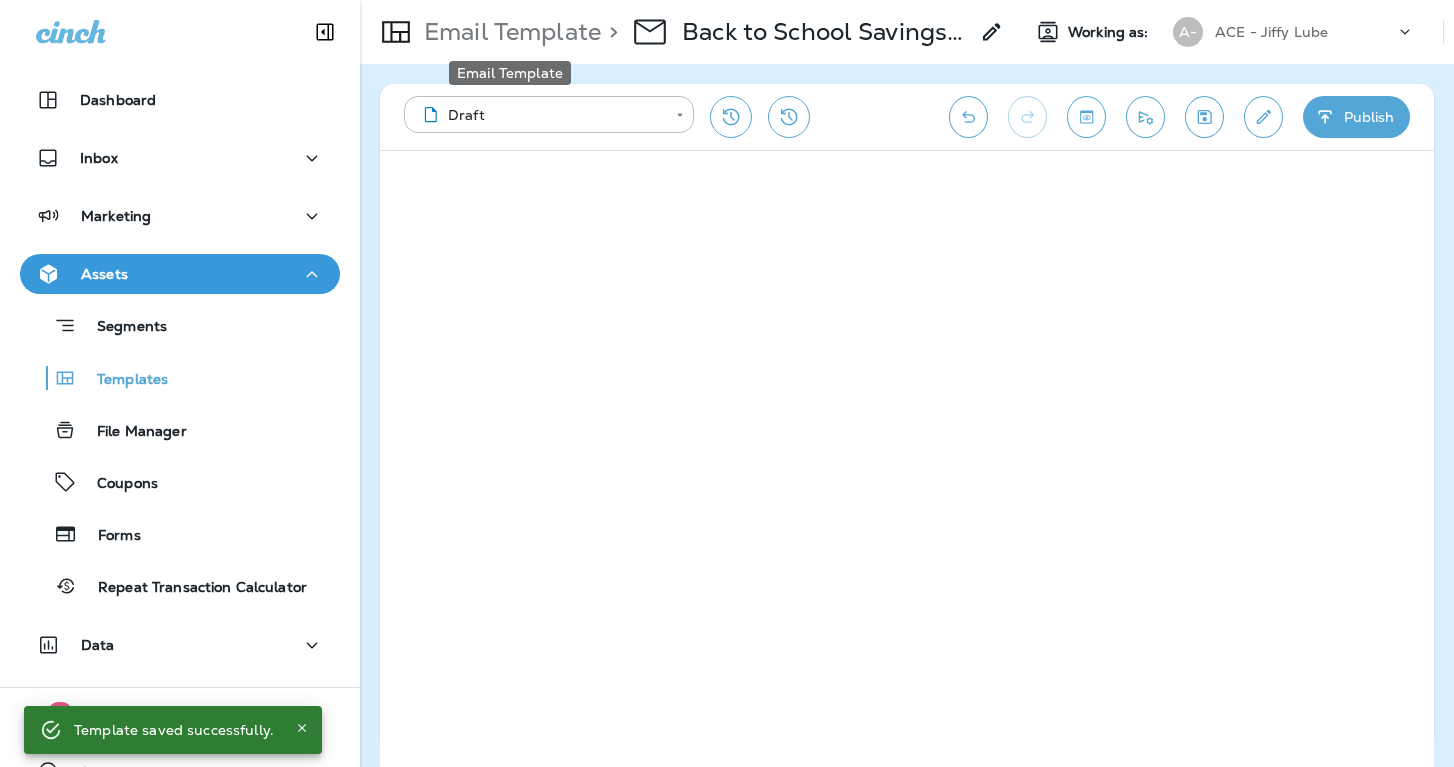 click on "Email Template" at bounding box center (508, 32) 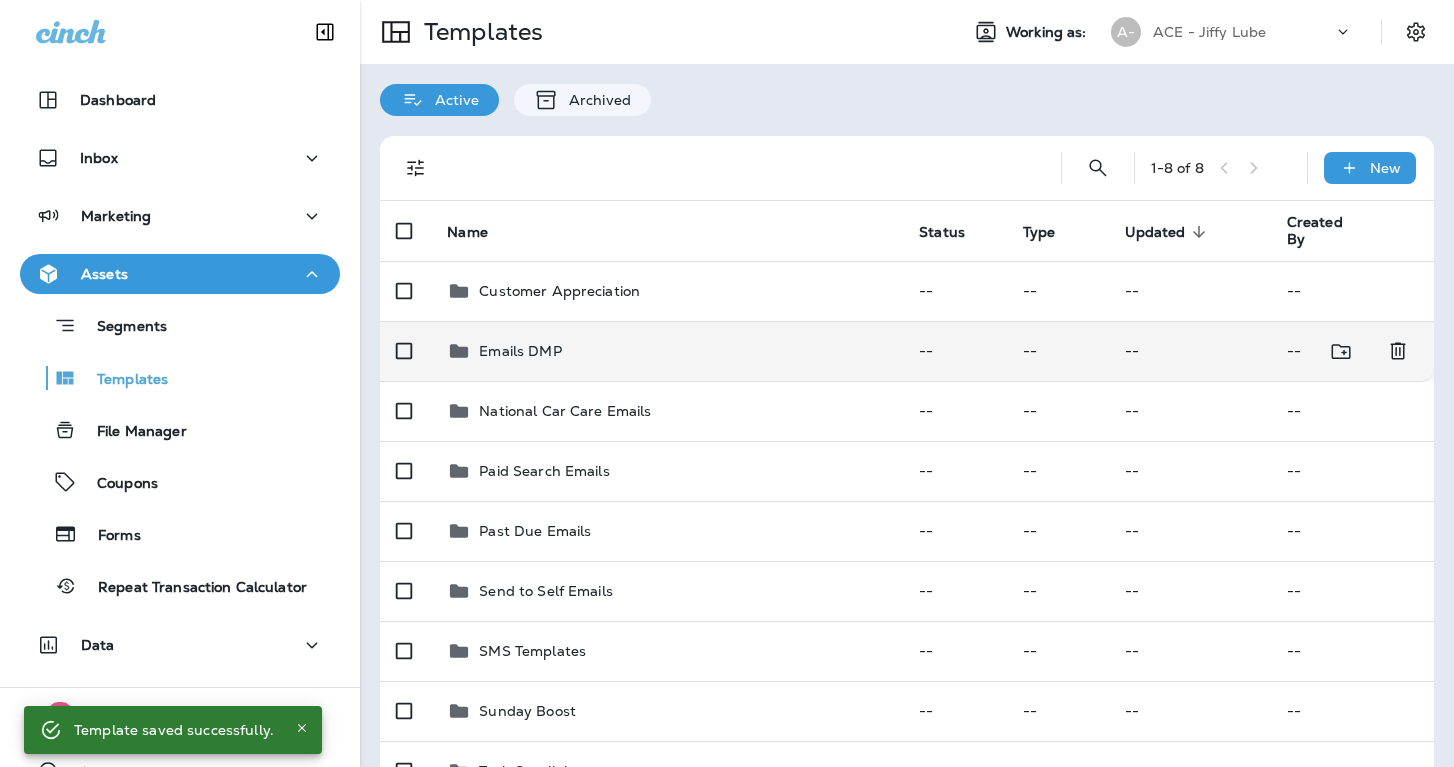 click on "Emails DMP" at bounding box center (667, 351) 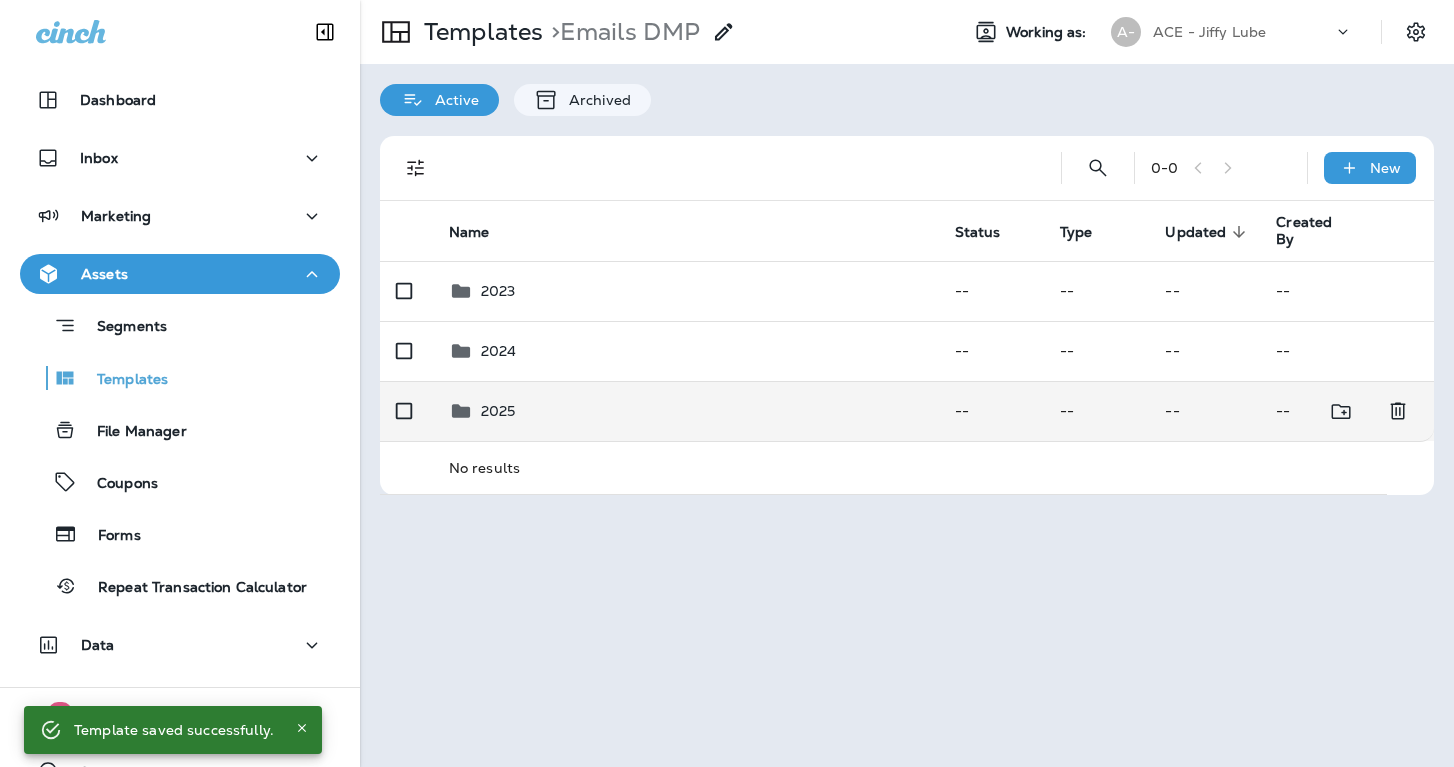 click on "2025" at bounding box center (686, 411) 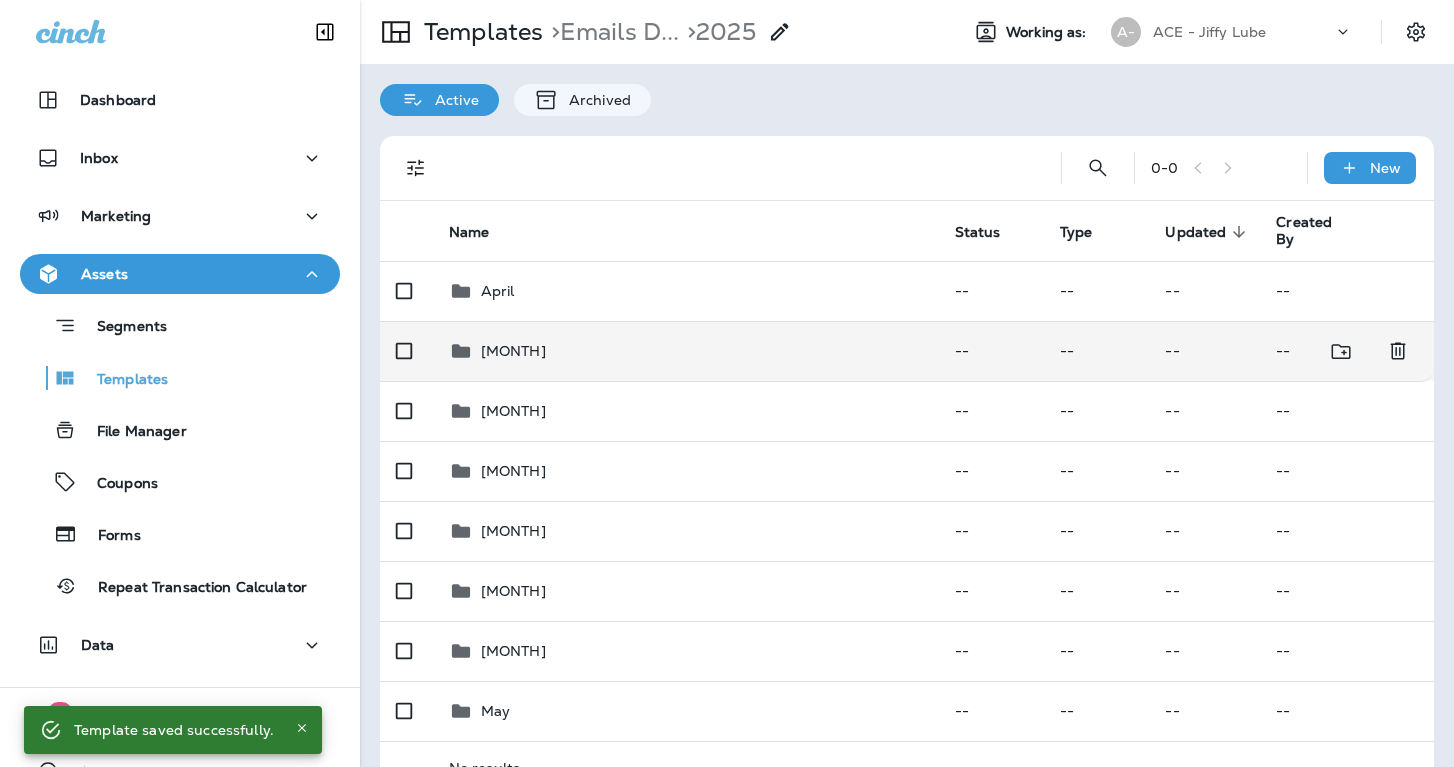 click on "[MONTH]" at bounding box center [686, 351] 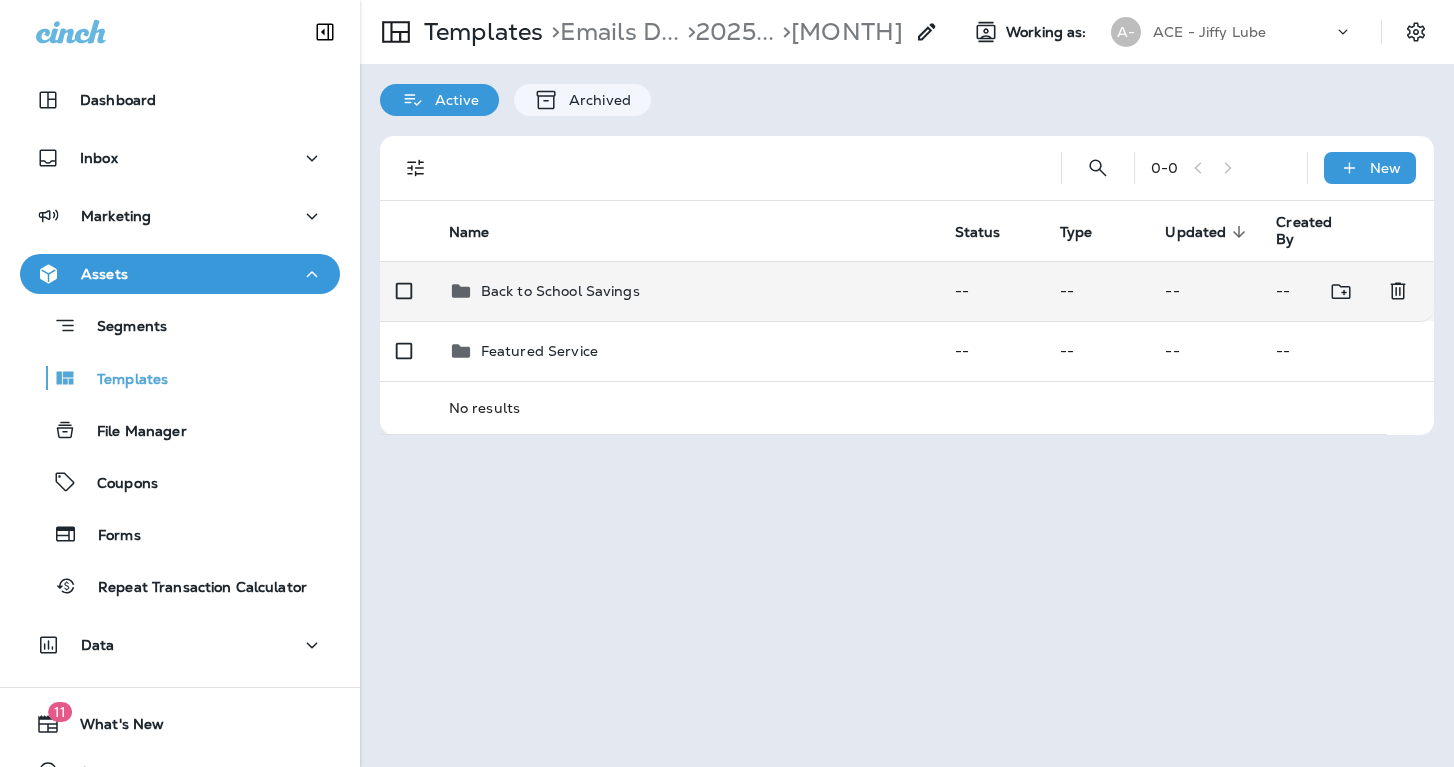 click on "Back to School Savings" at bounding box center [686, 291] 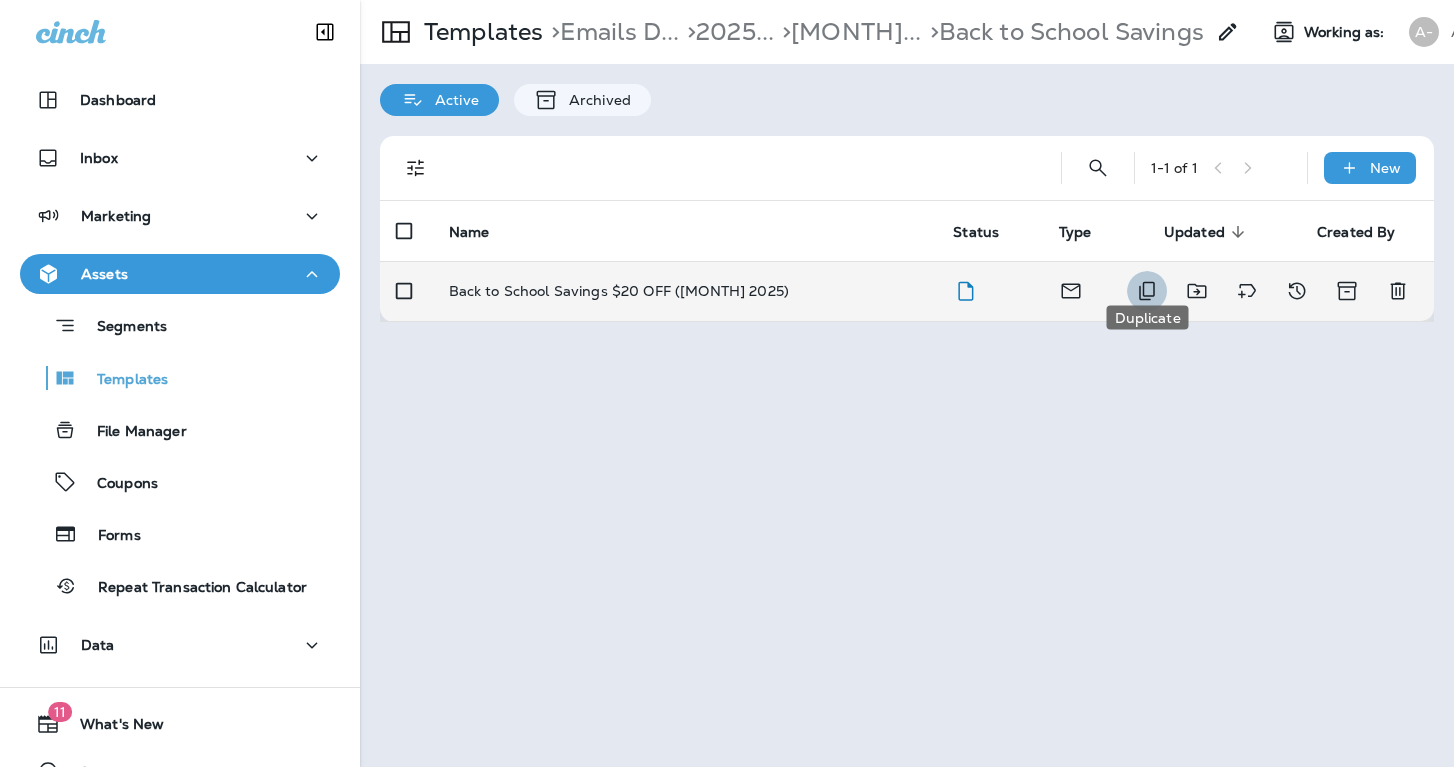 click 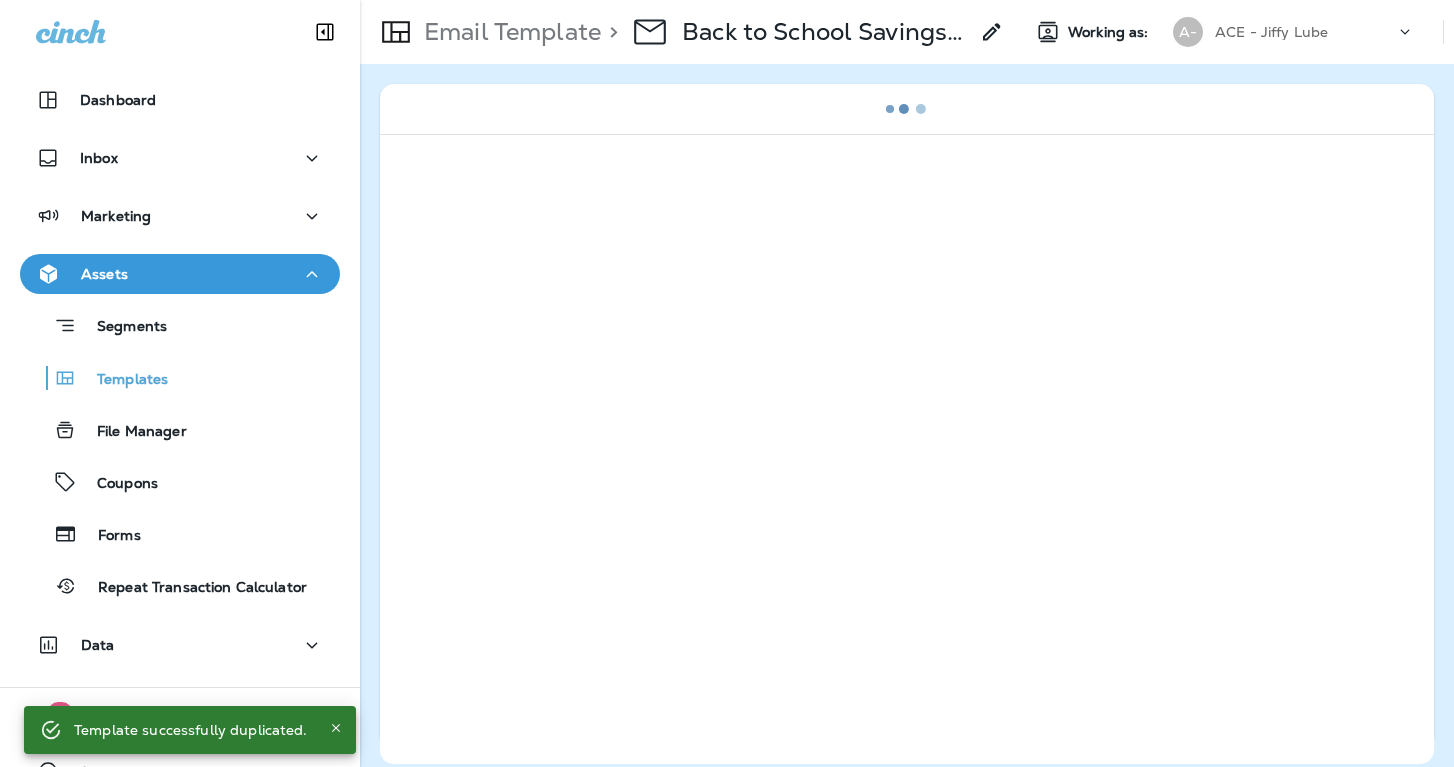 click on "> Back to School Savings $20 OFF (August 2025) Copy" at bounding box center [802, 32] 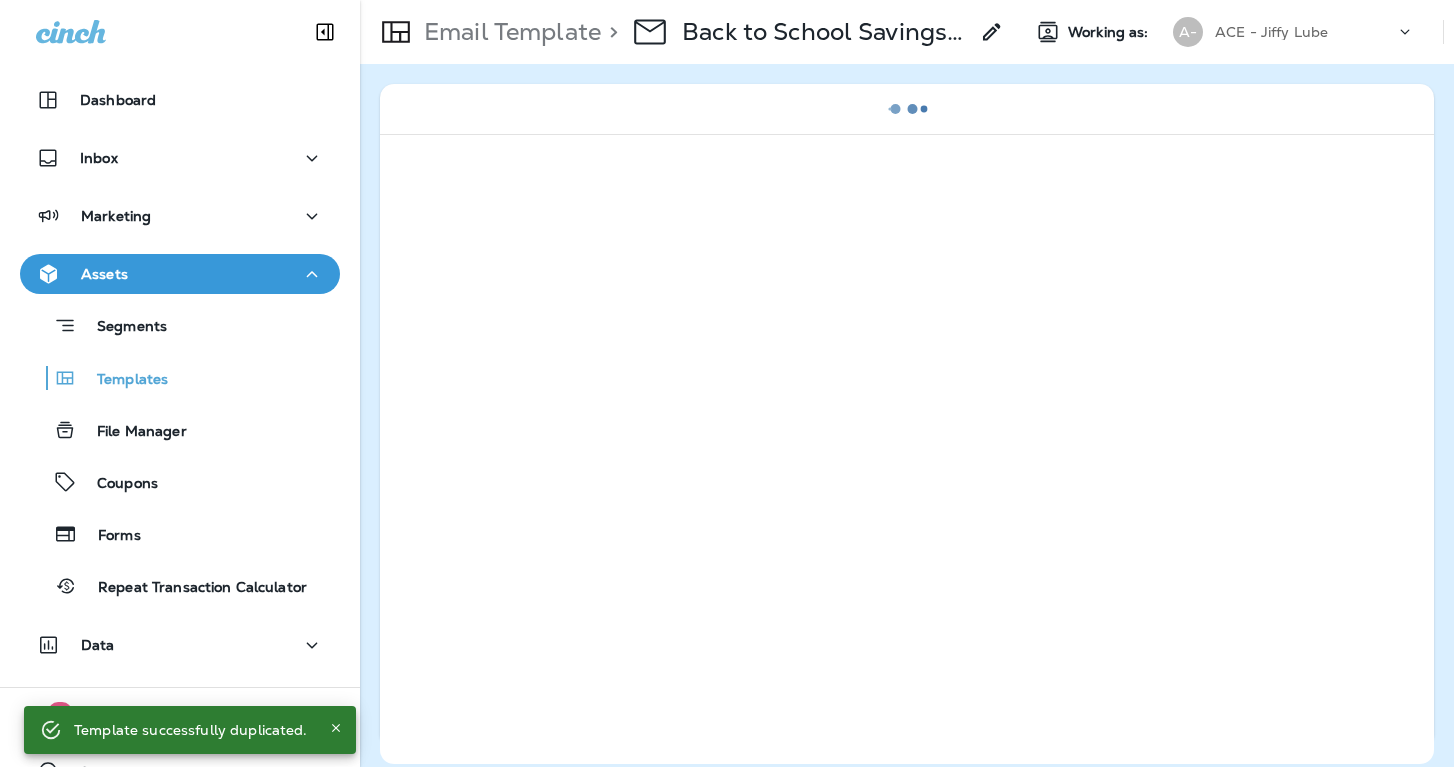 click 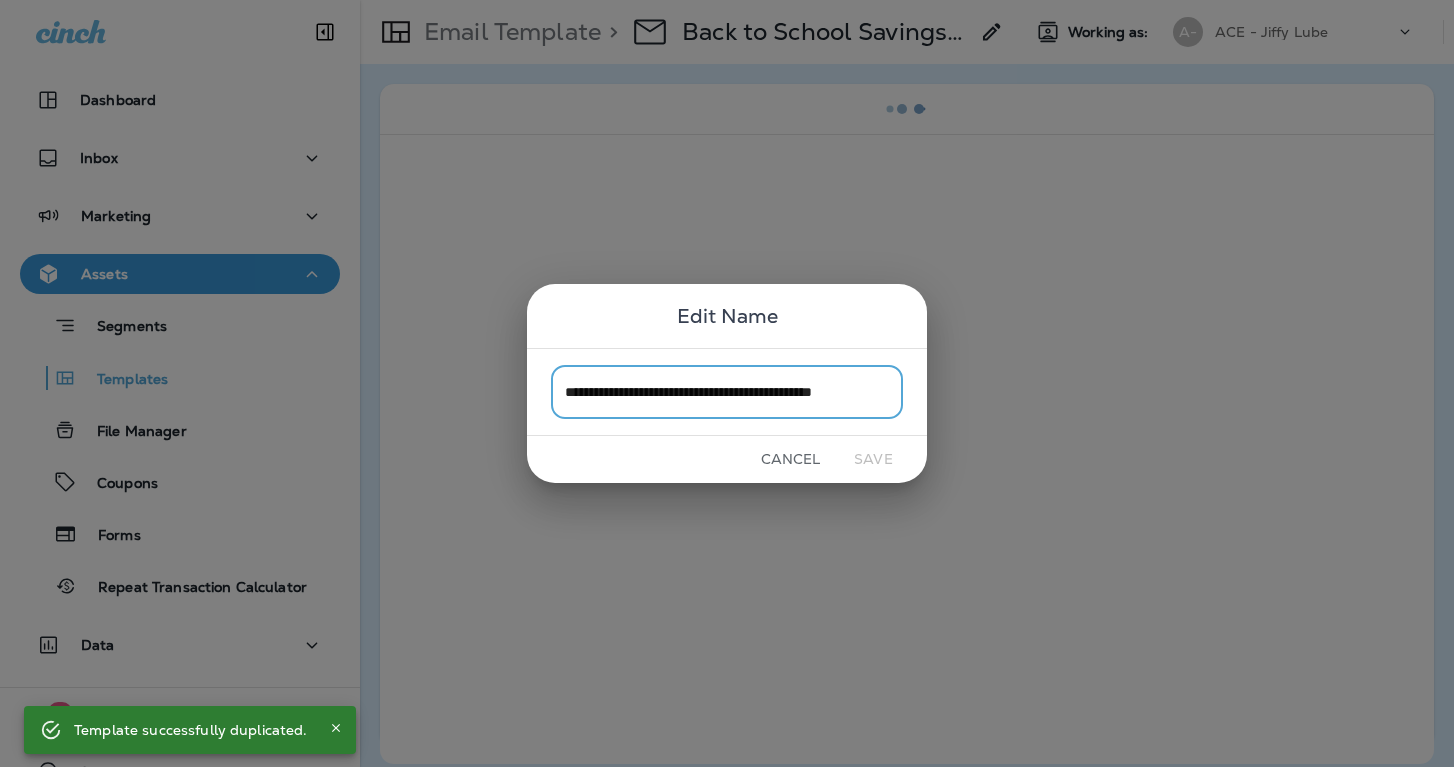 click on "**********" at bounding box center [727, 391] 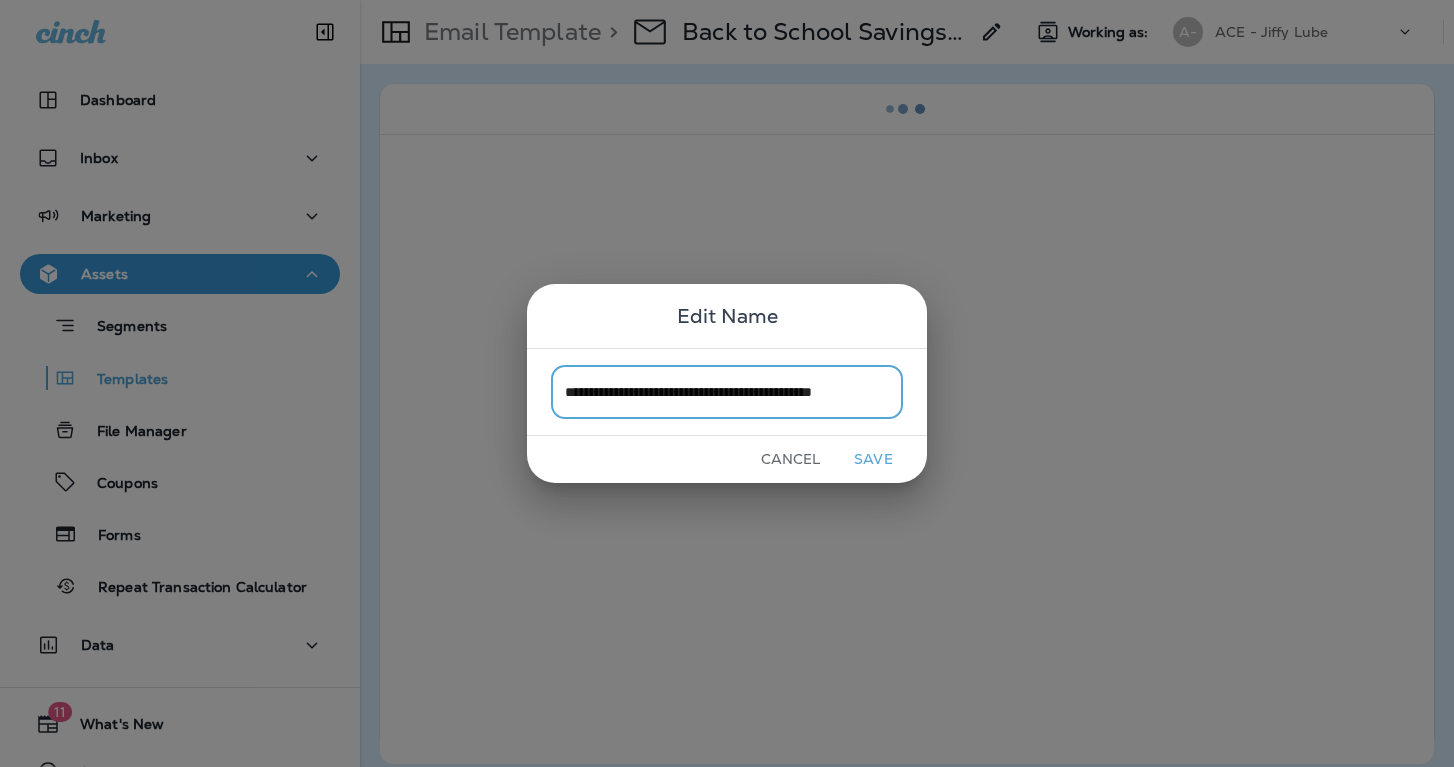 drag, startPoint x: 888, startPoint y: 390, endPoint x: 943, endPoint y: 391, distance: 55.00909 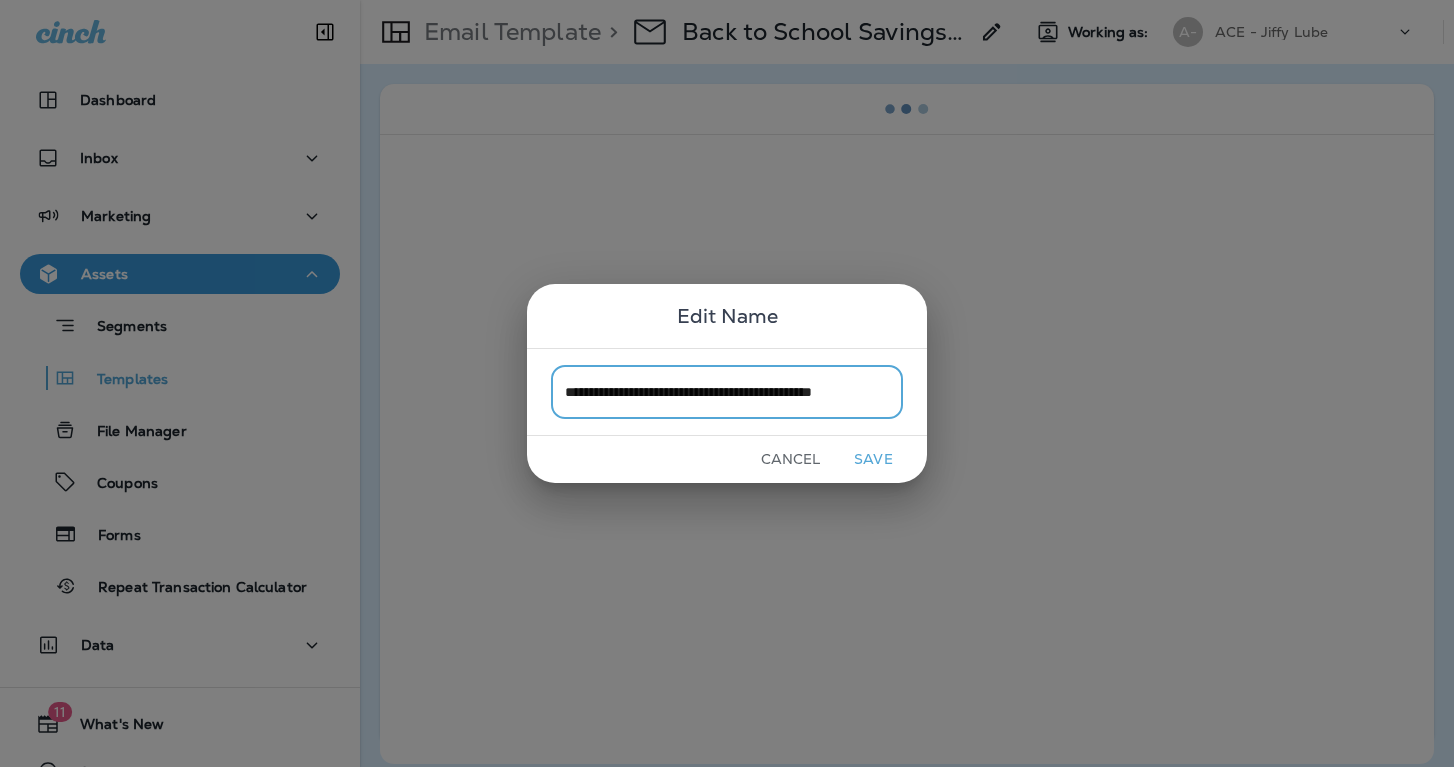click on "**********" at bounding box center (727, 383) 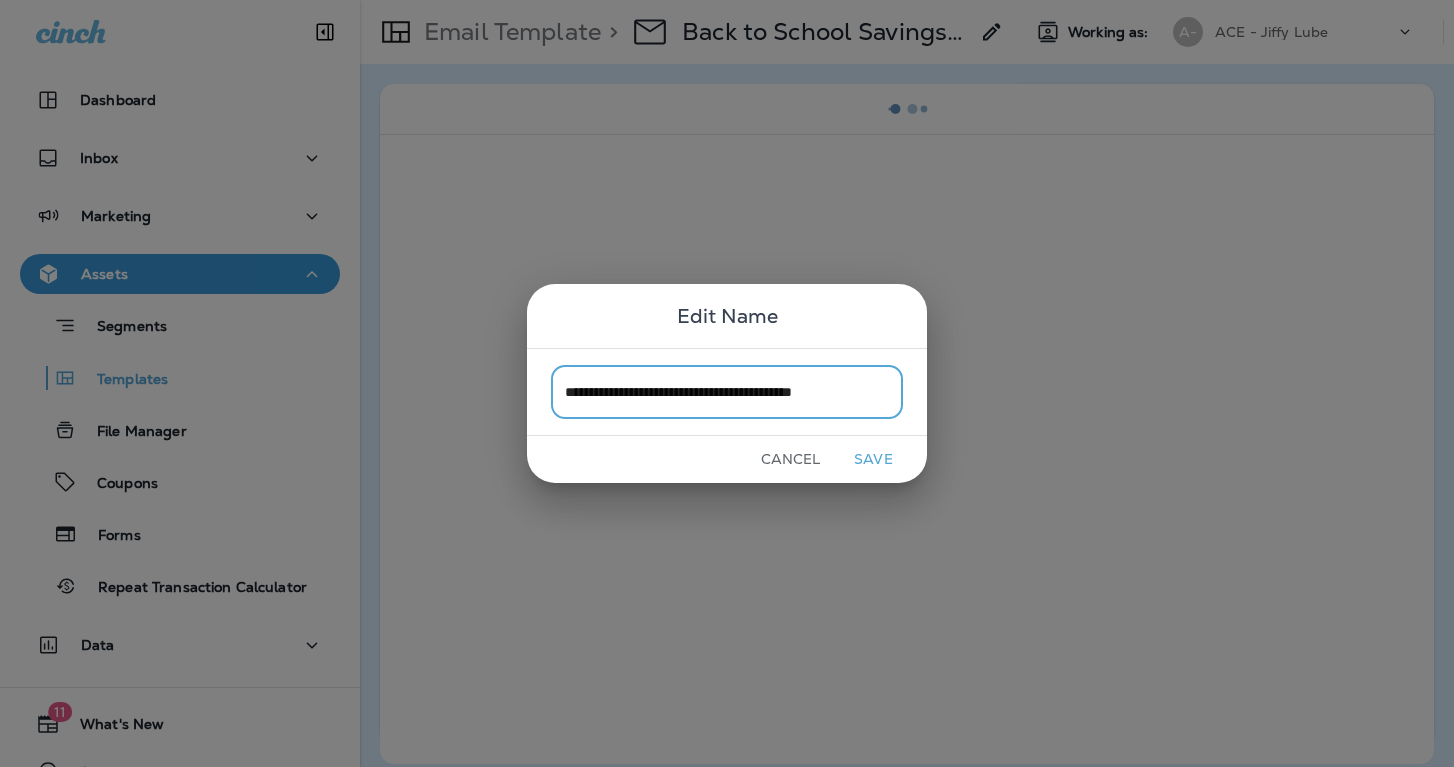 type on "**********" 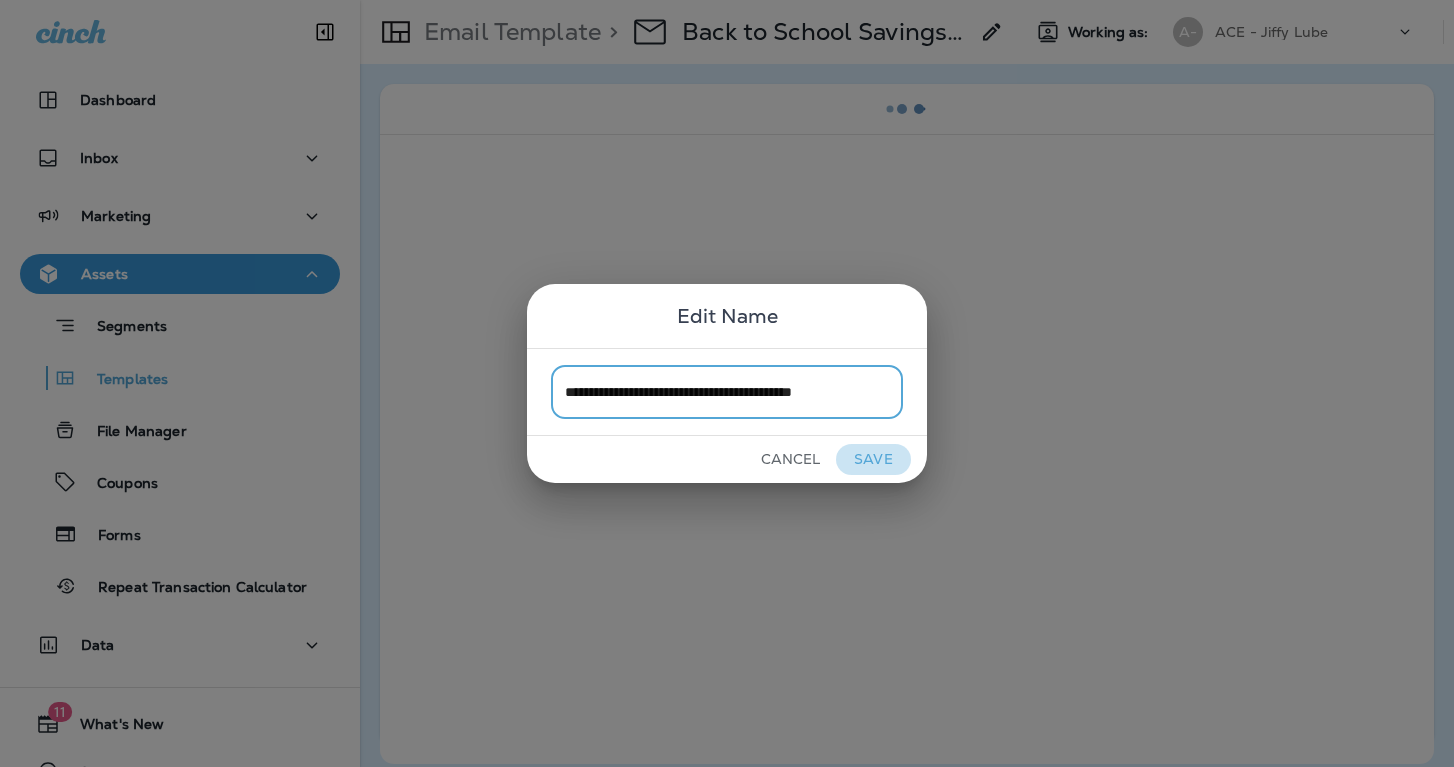 click on "Save" at bounding box center [873, 459] 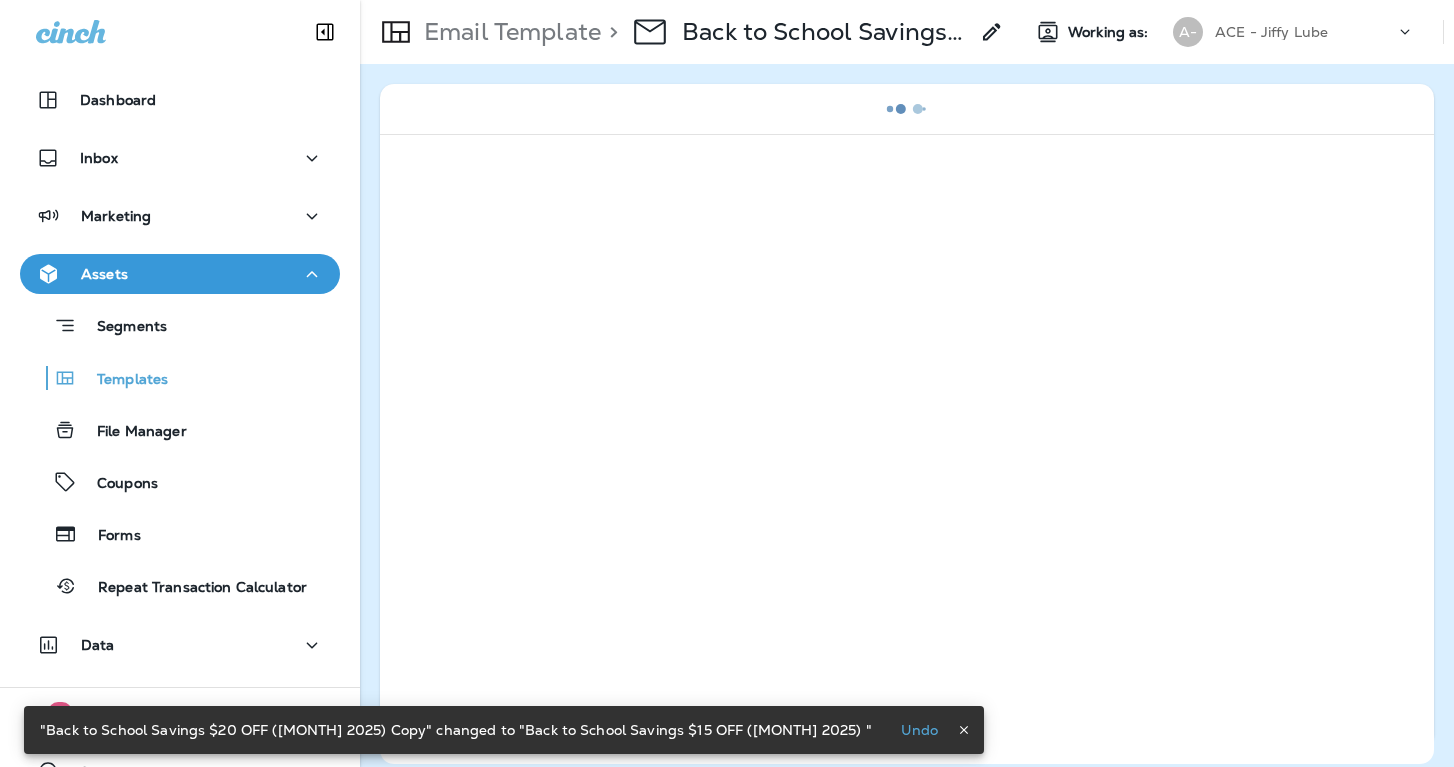click 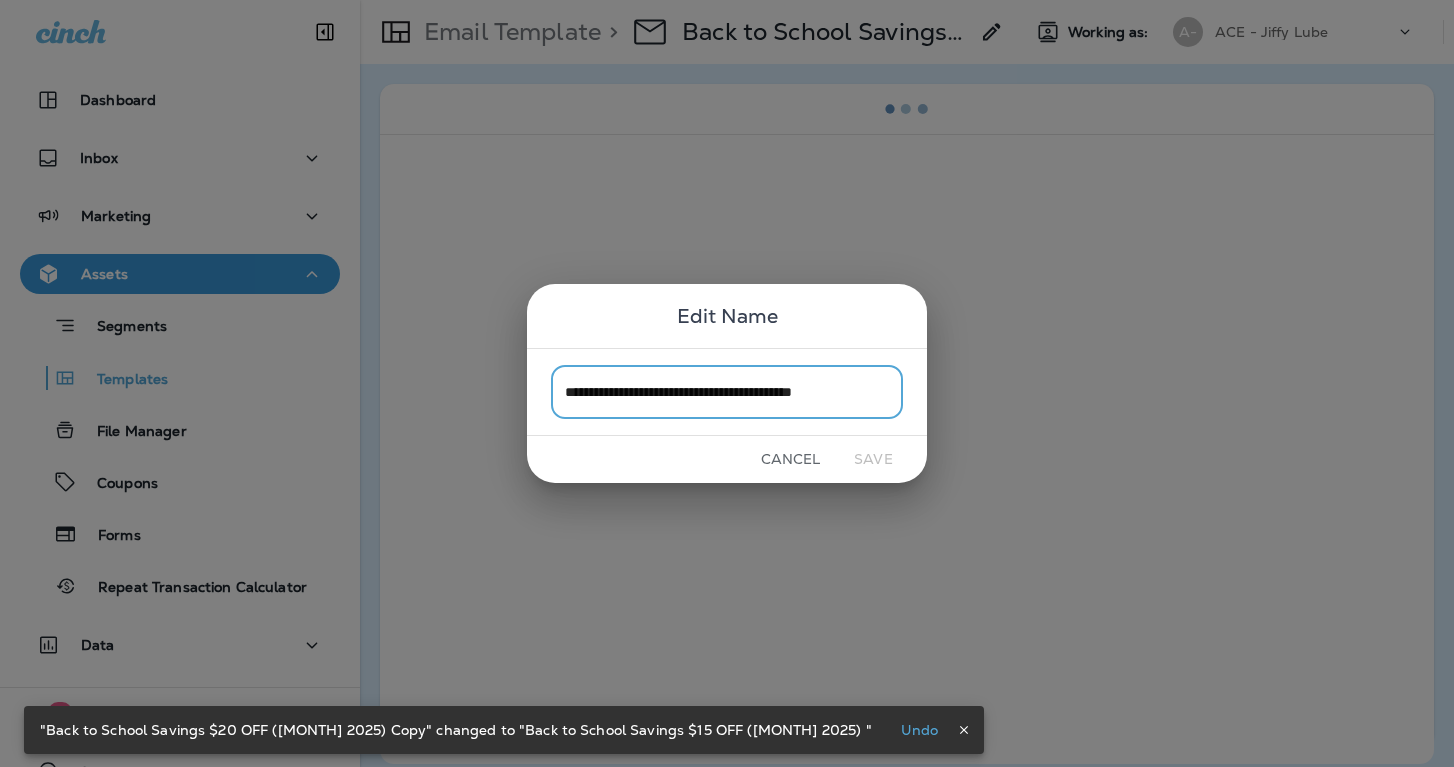 click on "Cancel" at bounding box center [790, 459] 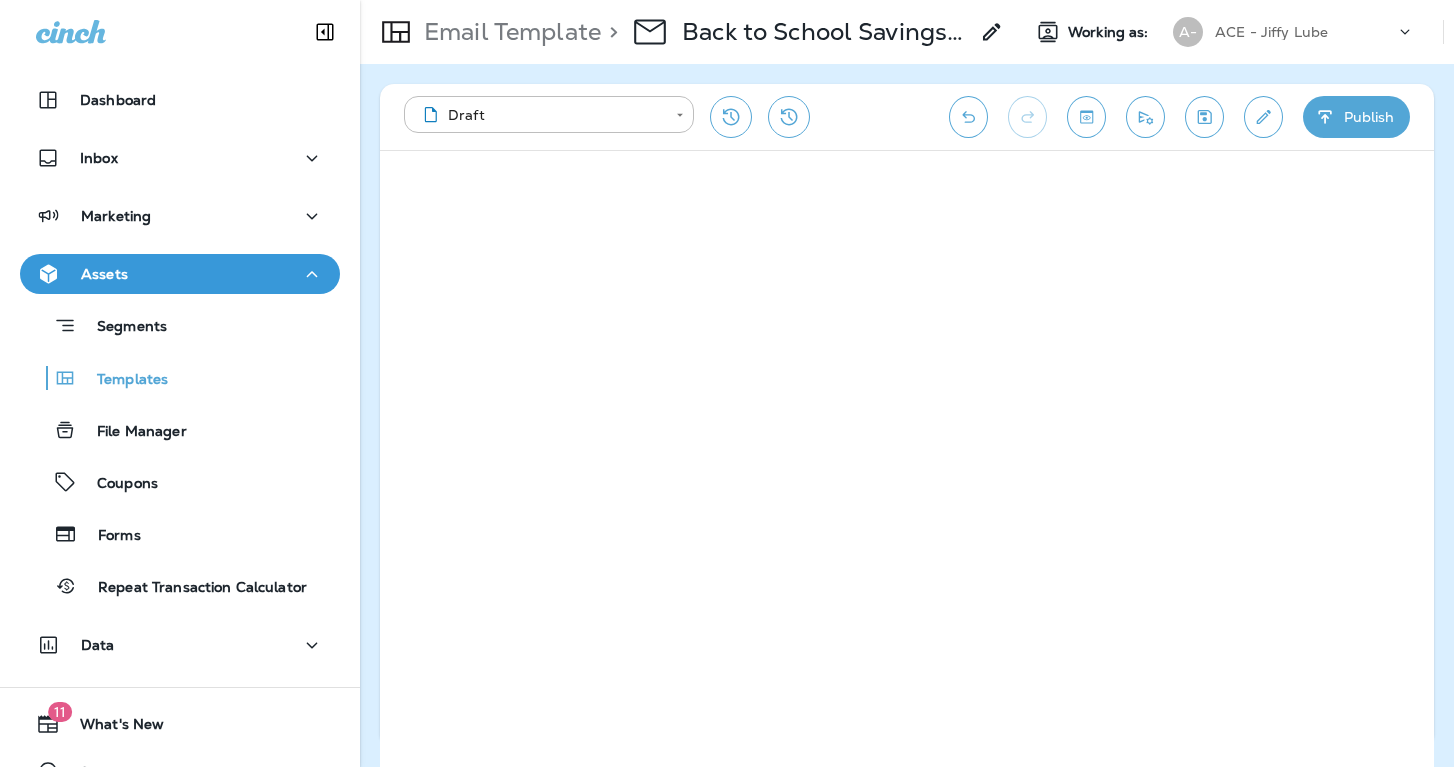 click 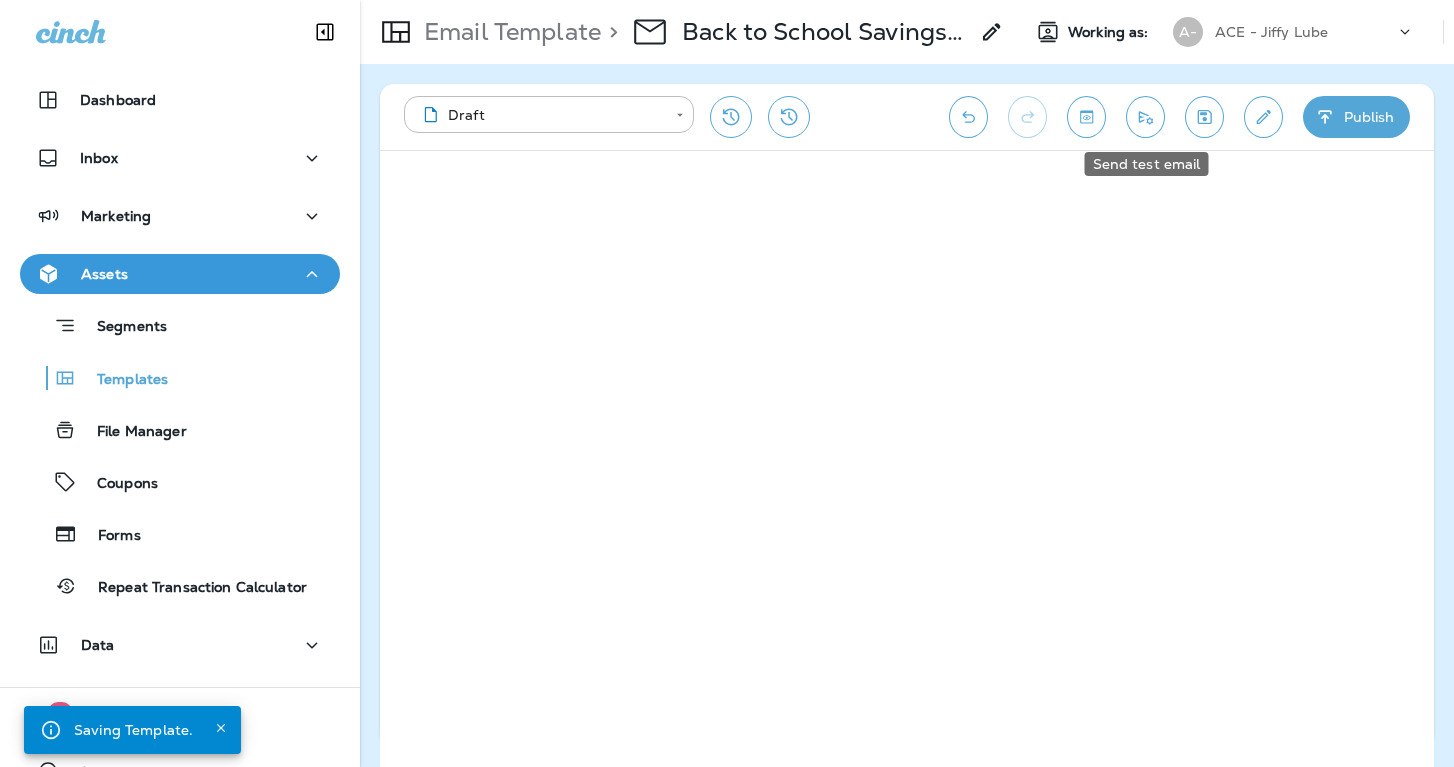 click 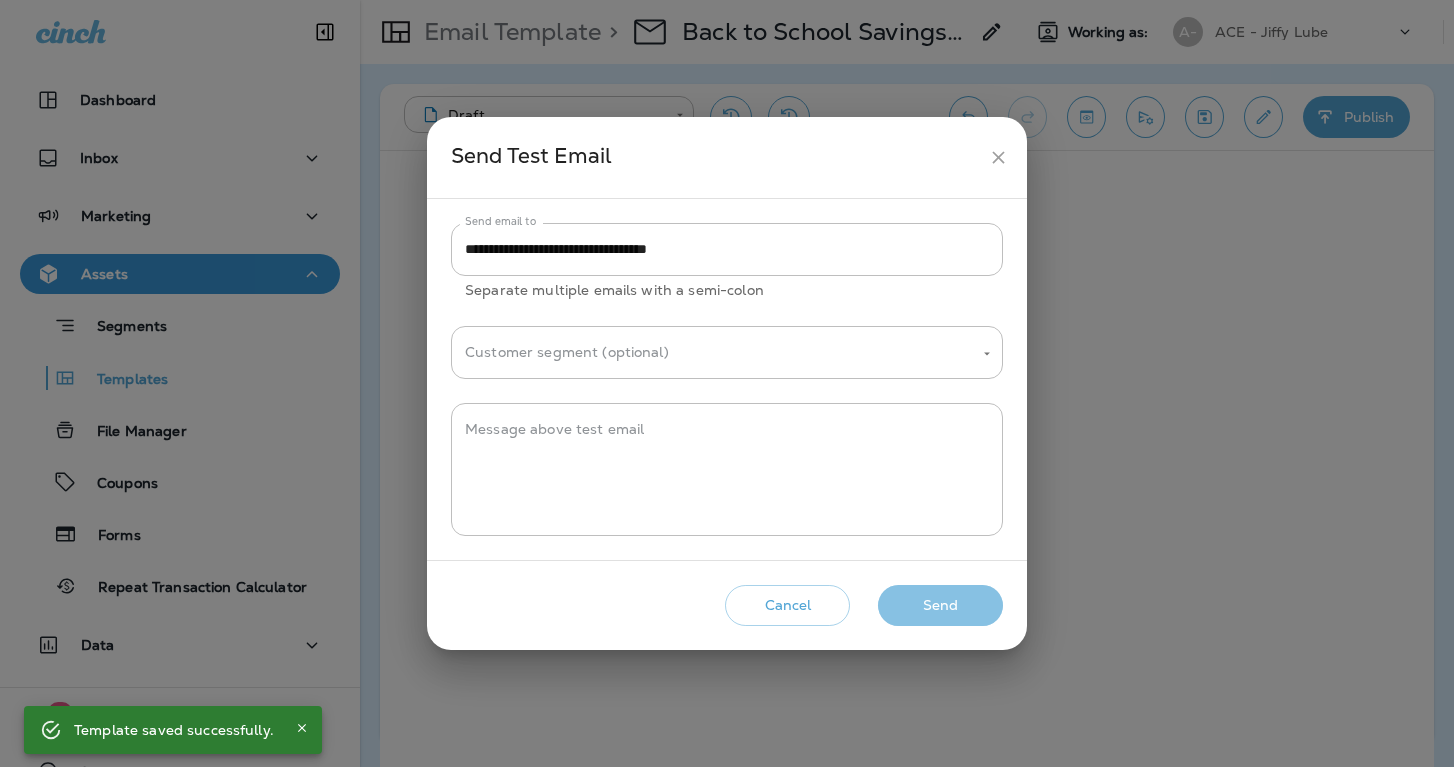 click on "Send" at bounding box center [940, 605] 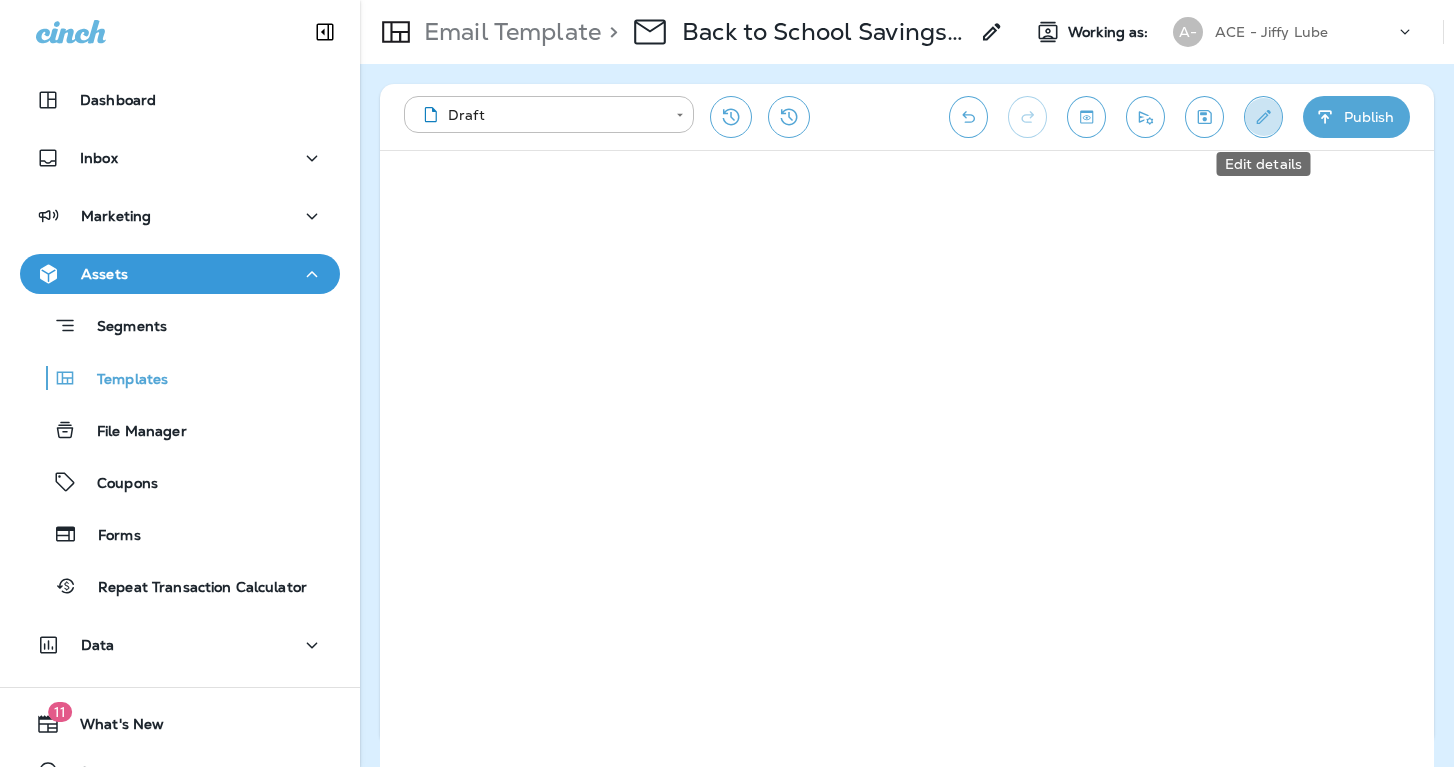 click at bounding box center [1263, 117] 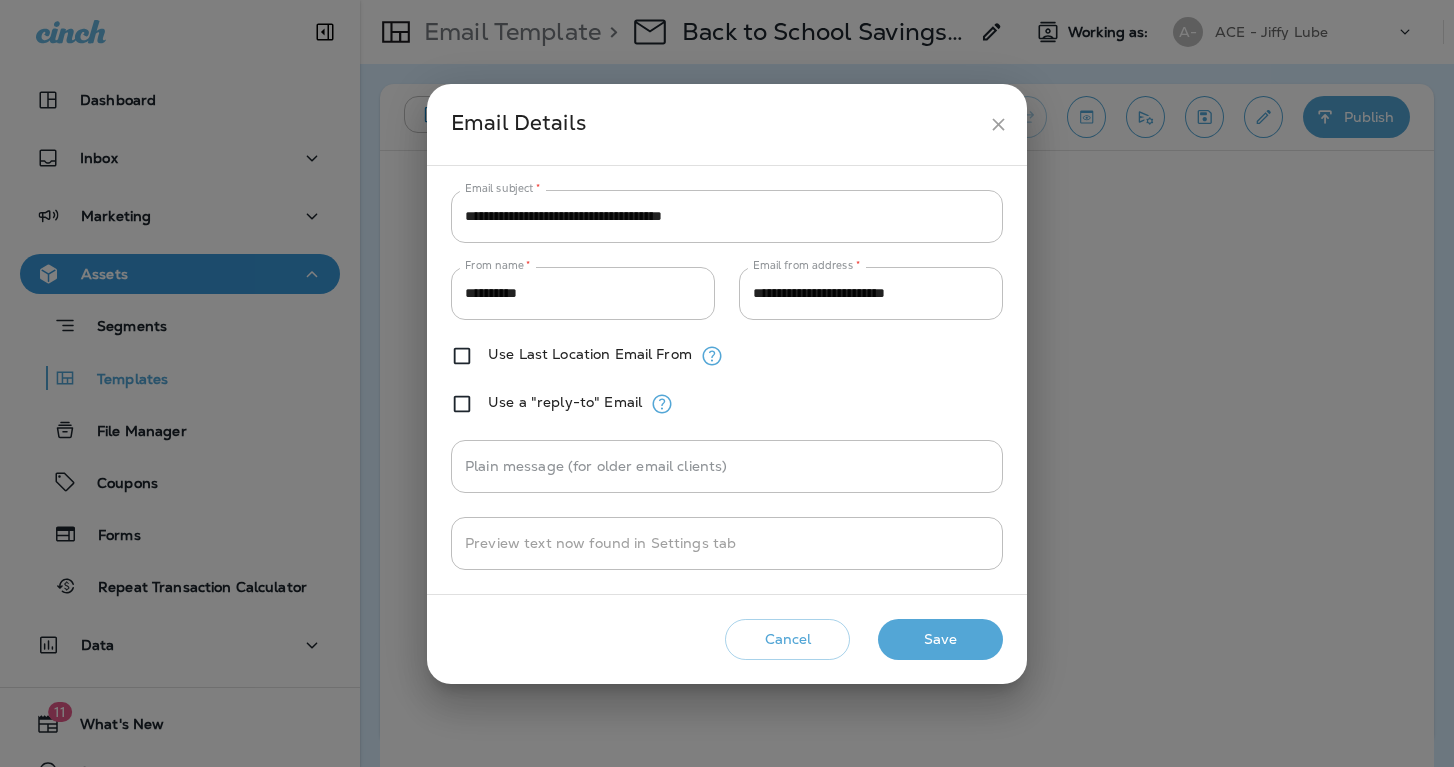 click 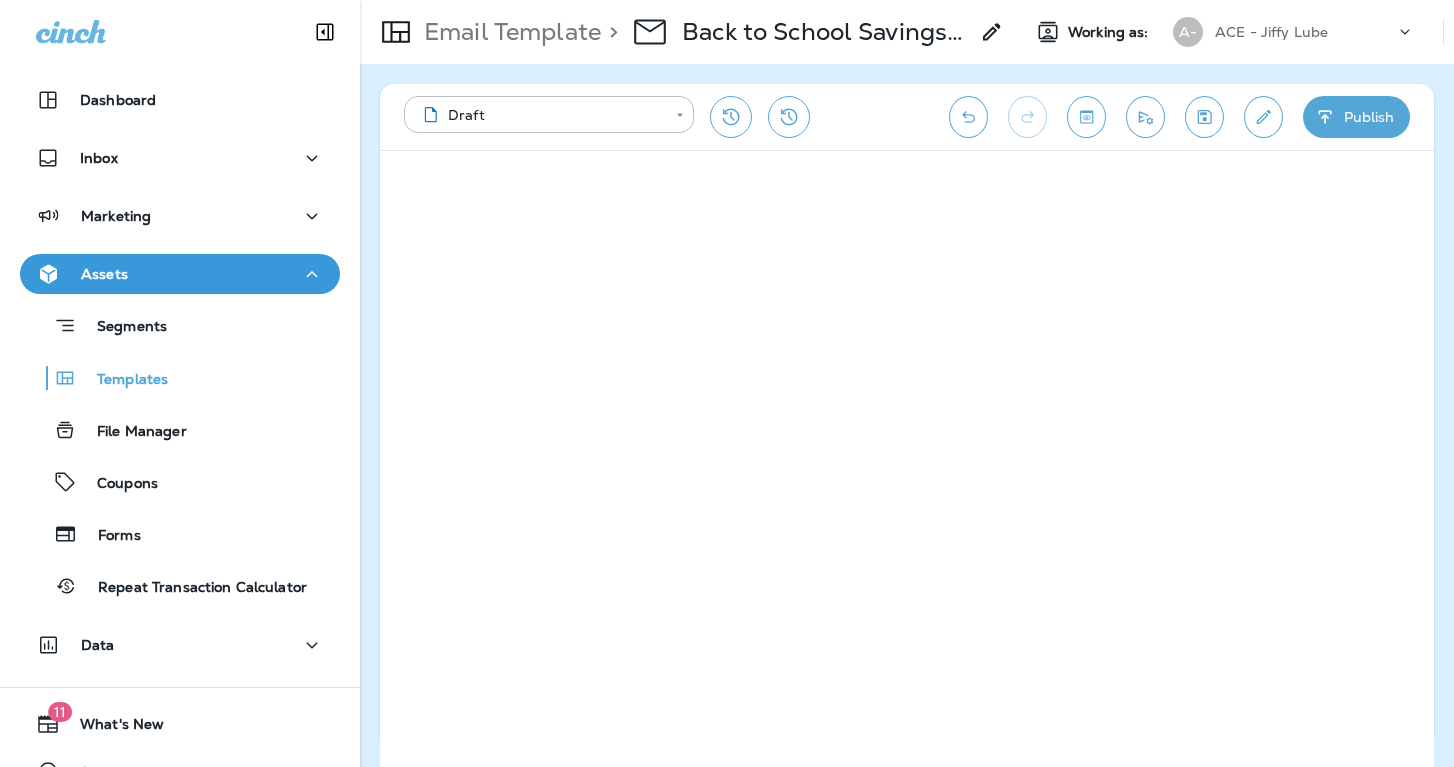 click 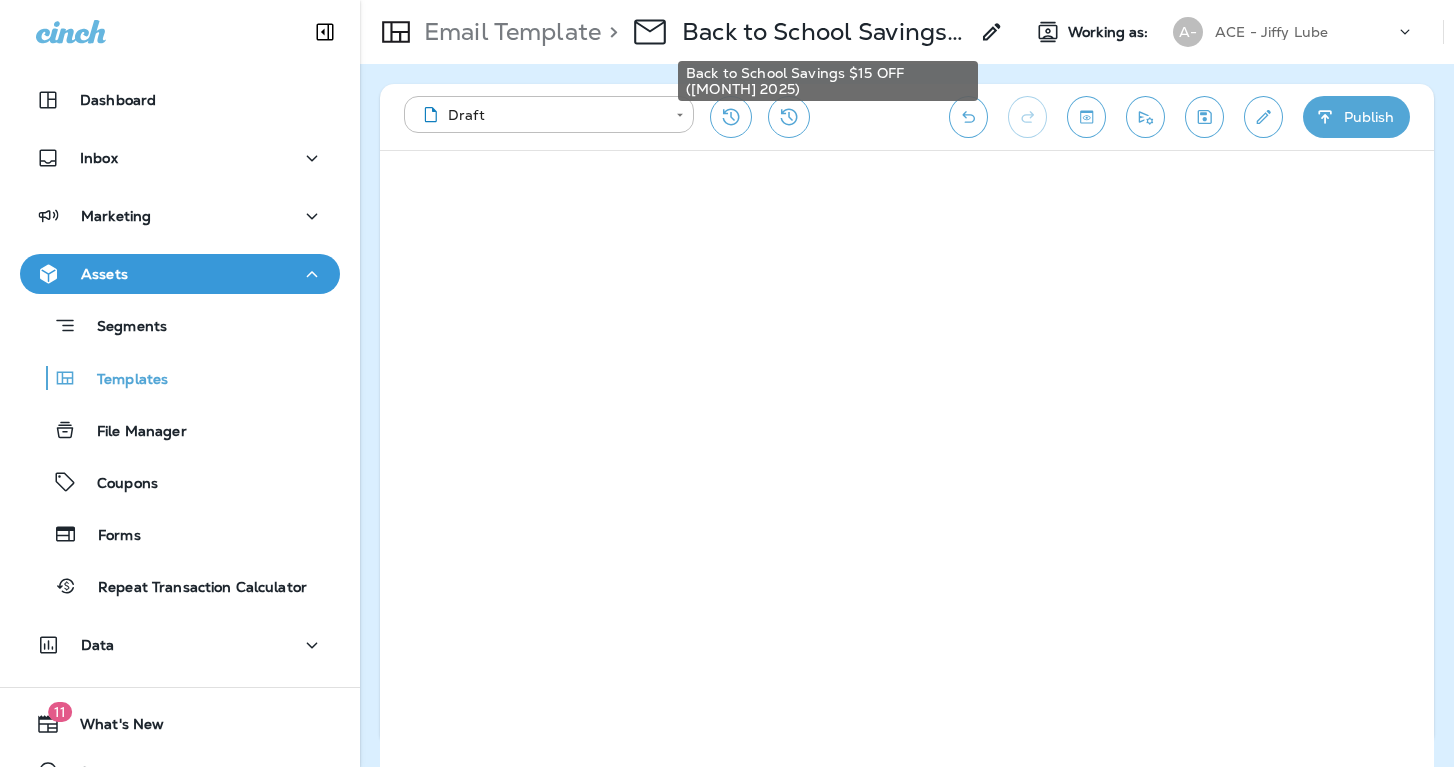 click on "Back to School Savings $15 OFF (August 2025)" at bounding box center [825, 32] 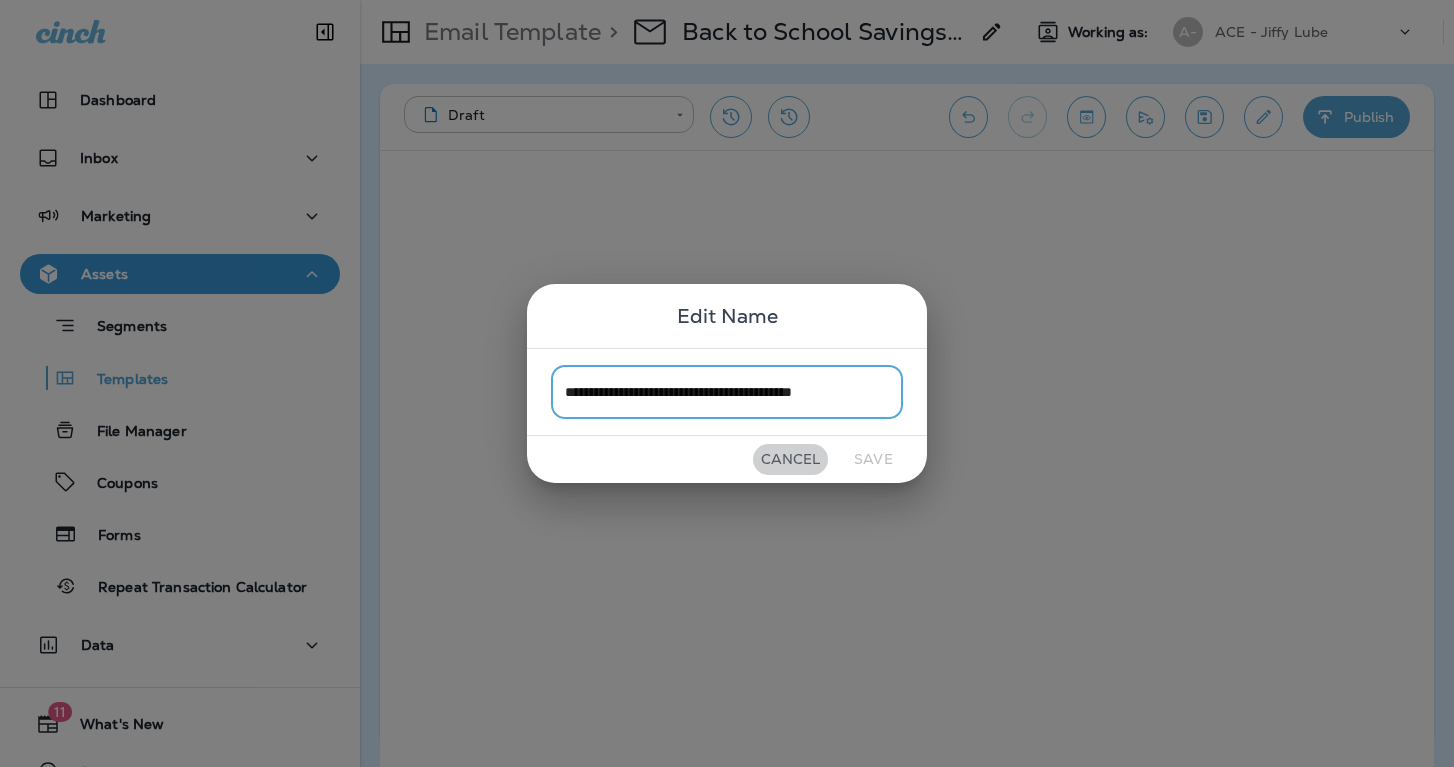 click on "Cancel" at bounding box center [790, 459] 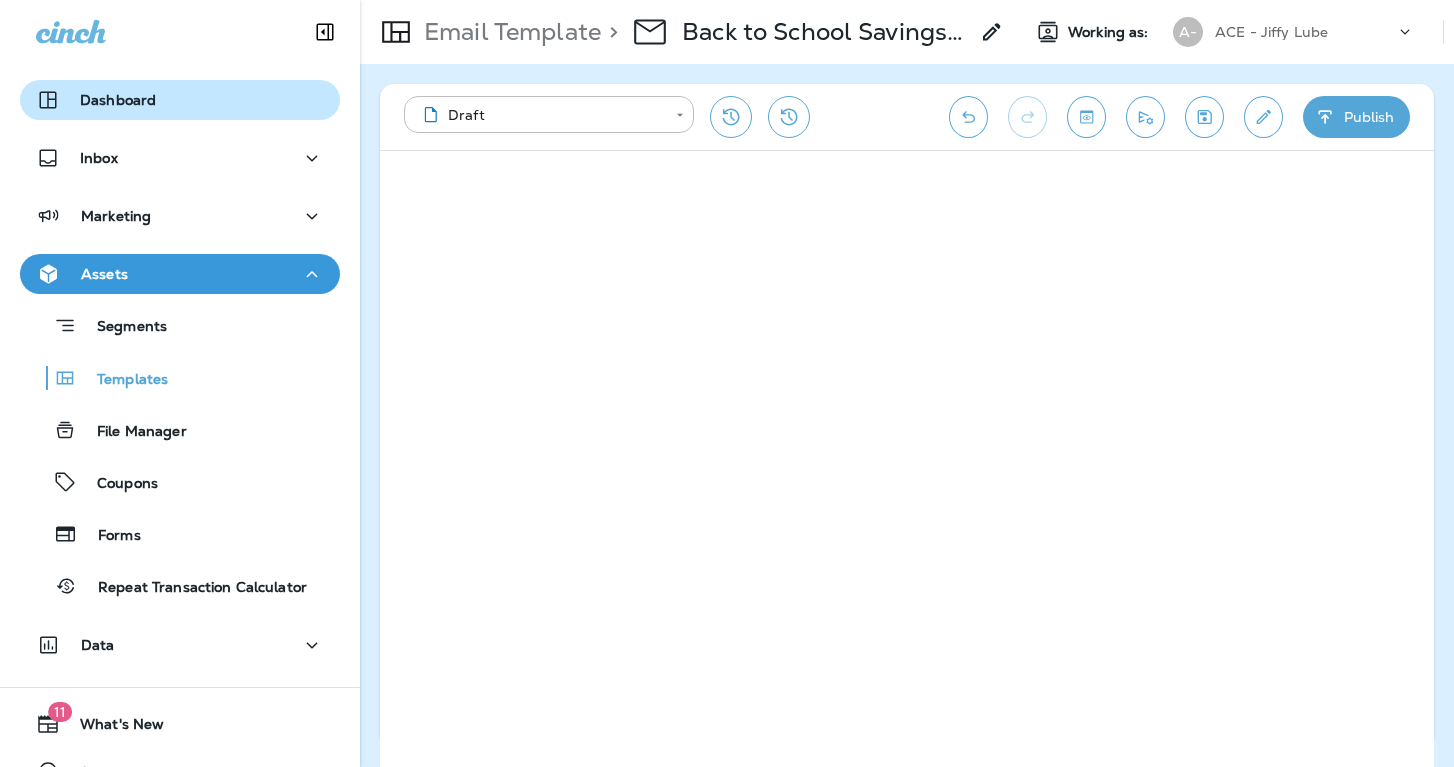 click on "Dashboard" at bounding box center [180, 100] 